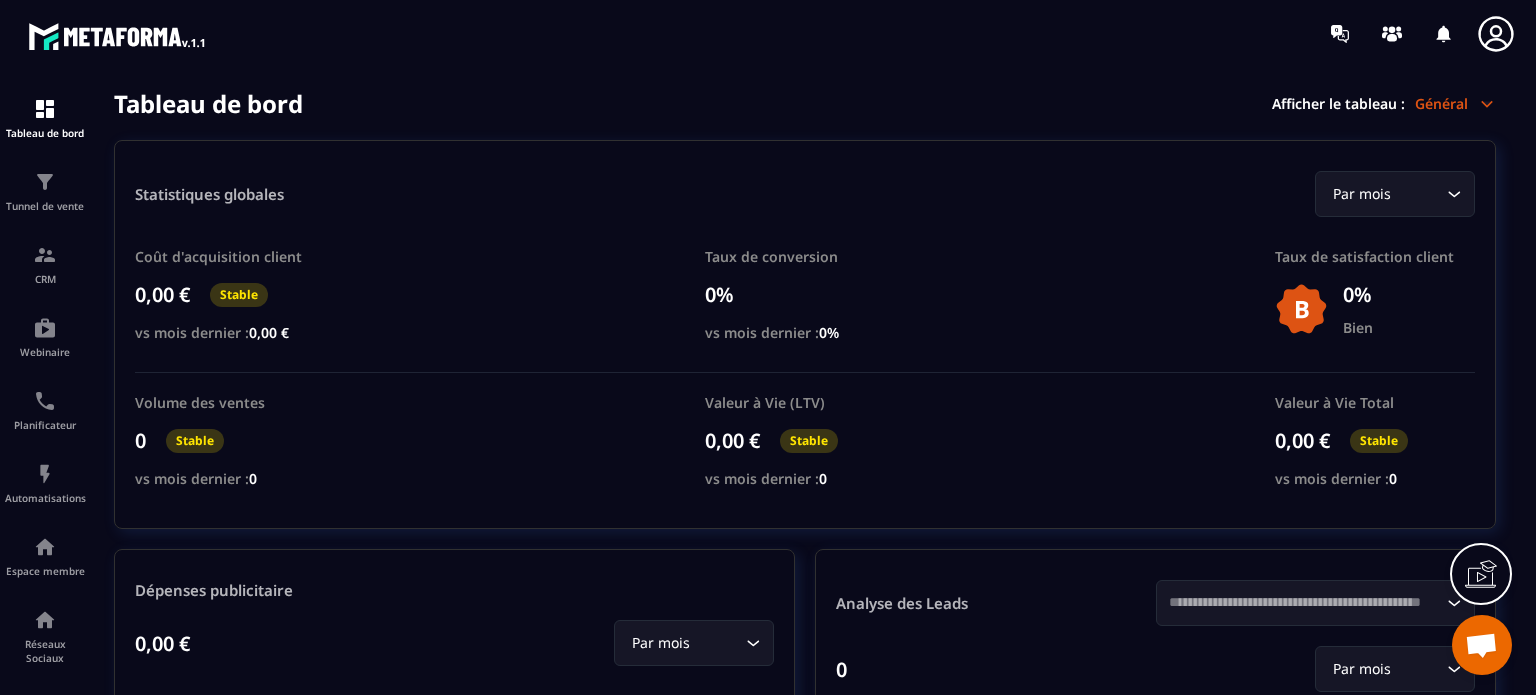 scroll, scrollTop: 0, scrollLeft: 0, axis: both 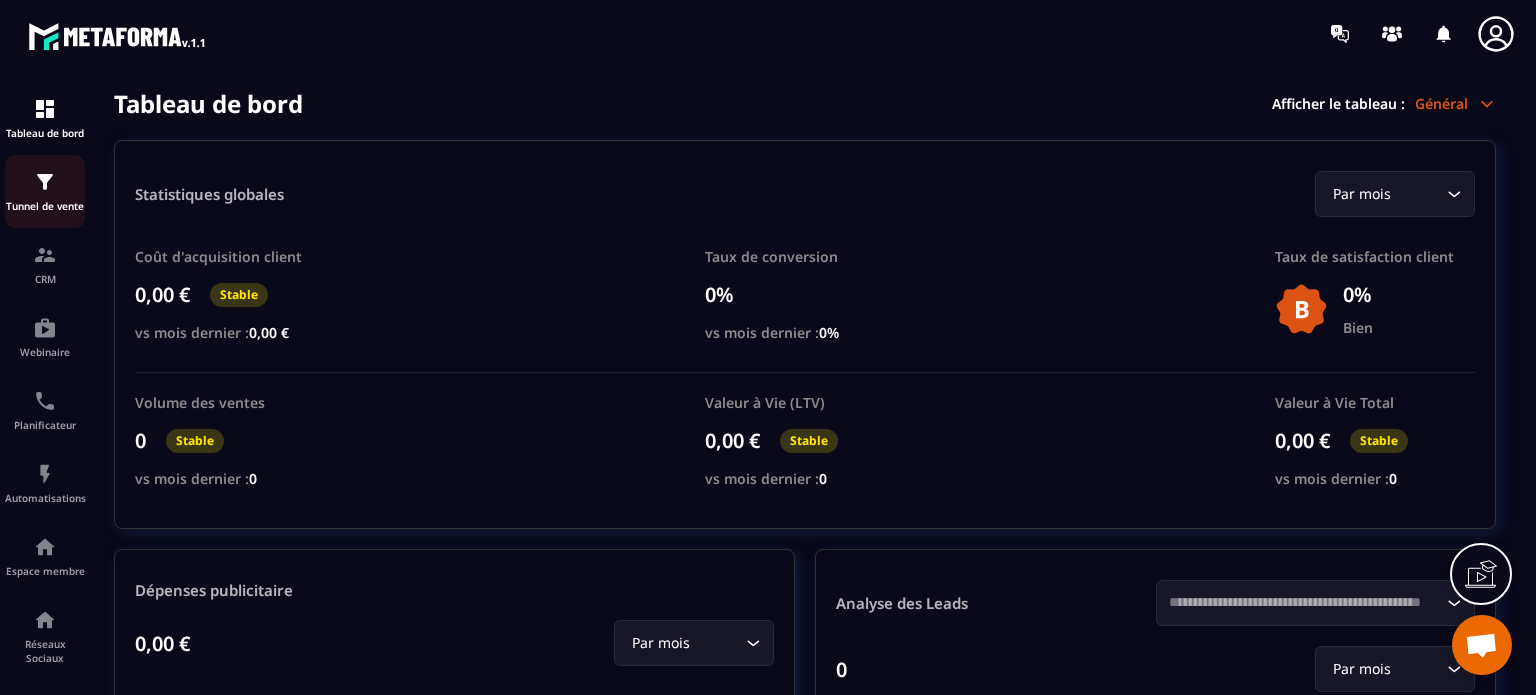 click on "Tunnel de vente" at bounding box center (45, 206) 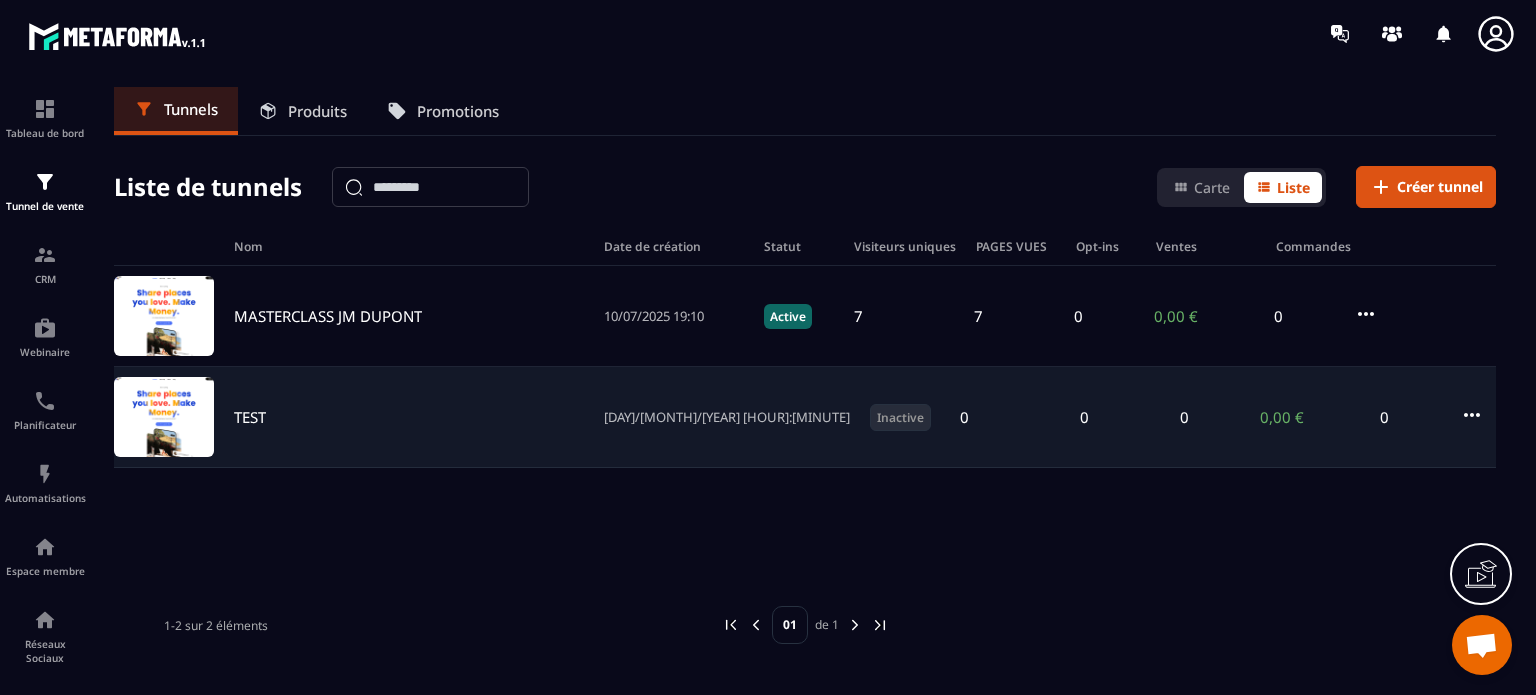 click on "TEST" at bounding box center (250, 417) 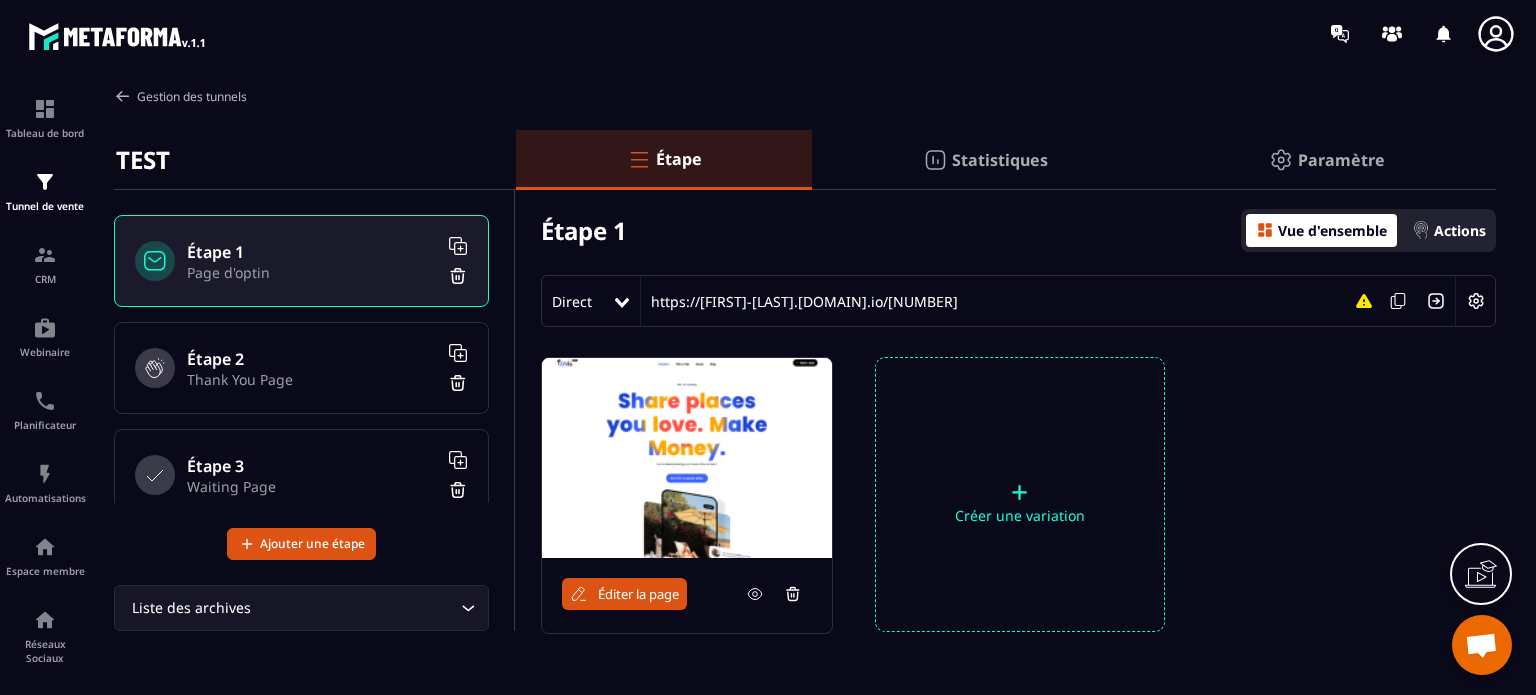 click on "Gestion des tunnels" at bounding box center (180, 96) 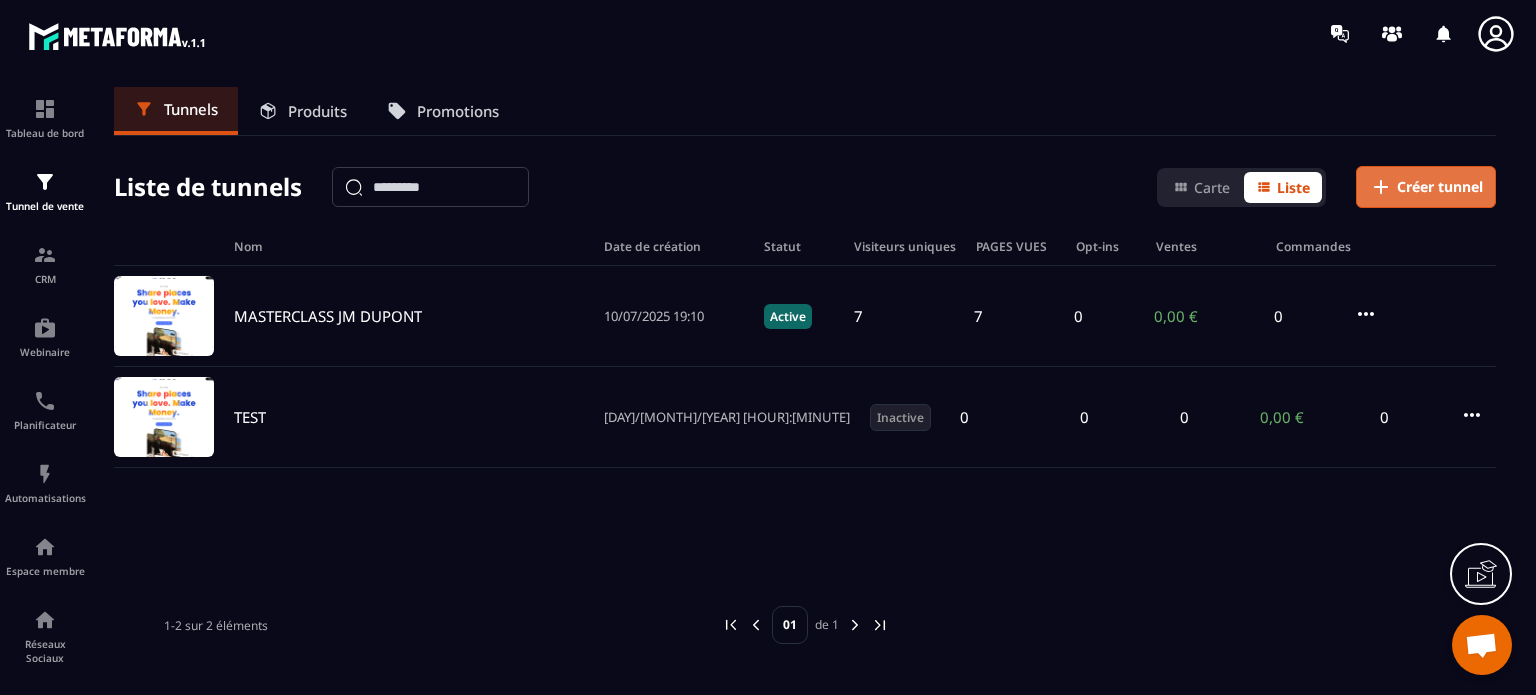 click on "Créer tunnel" at bounding box center (1440, 187) 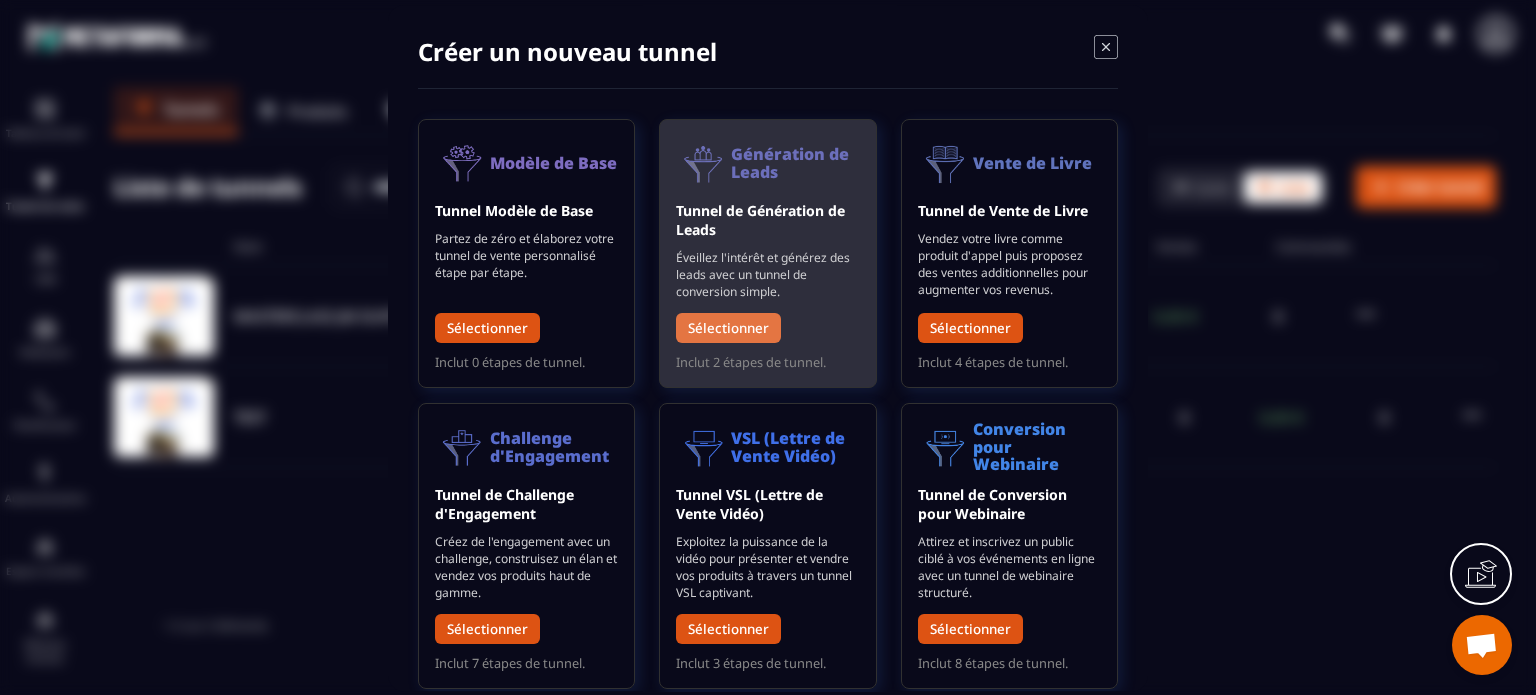 click on "Sélectionner" at bounding box center [728, 328] 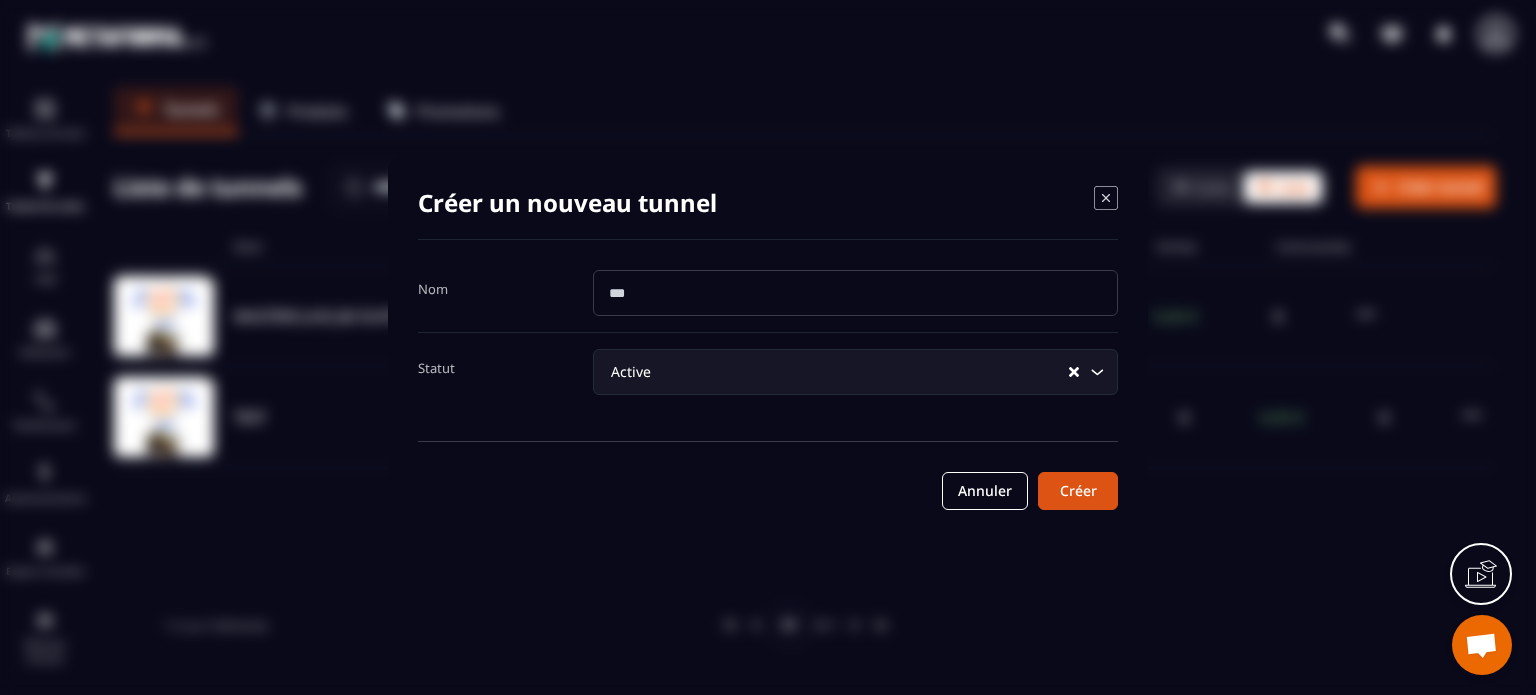 click at bounding box center [855, 293] 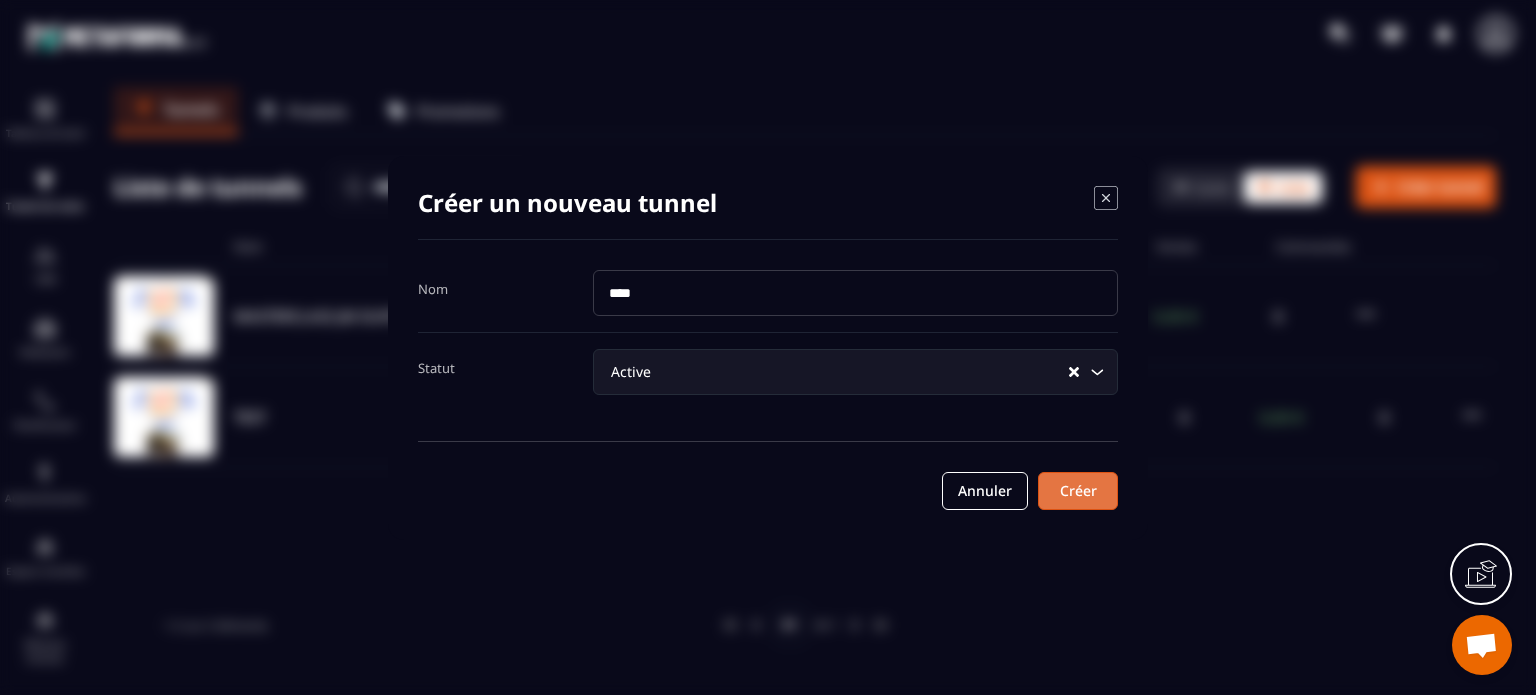 type on "****" 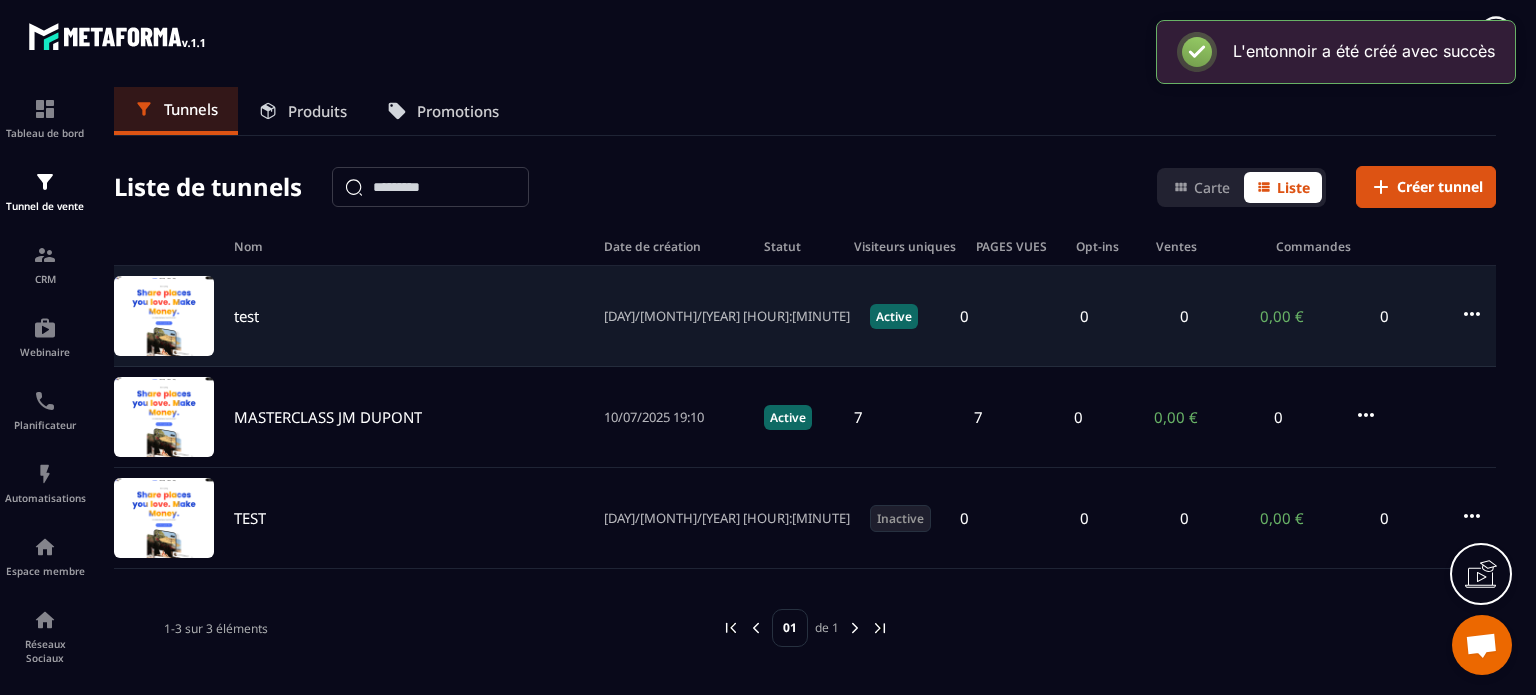 click on "test" at bounding box center (246, 316) 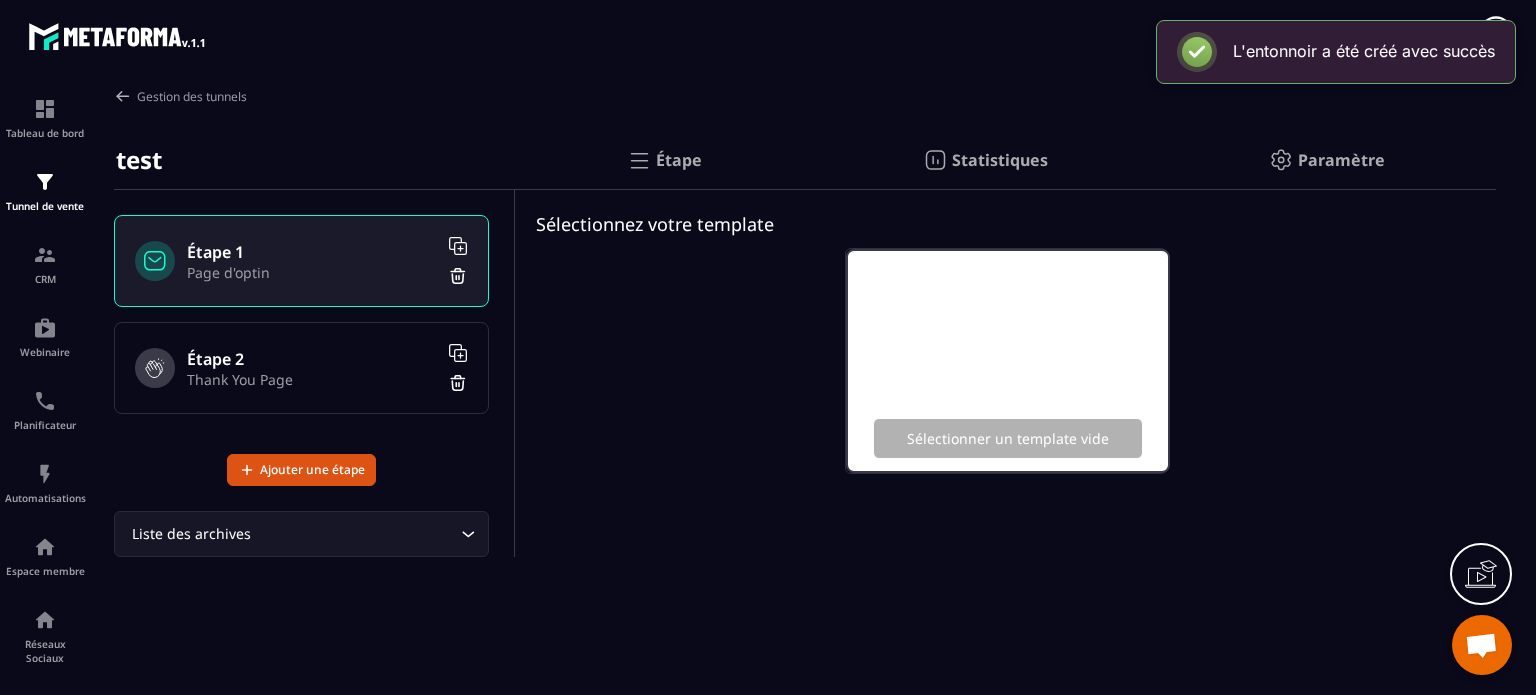 click on "Page d'optin" at bounding box center (312, 272) 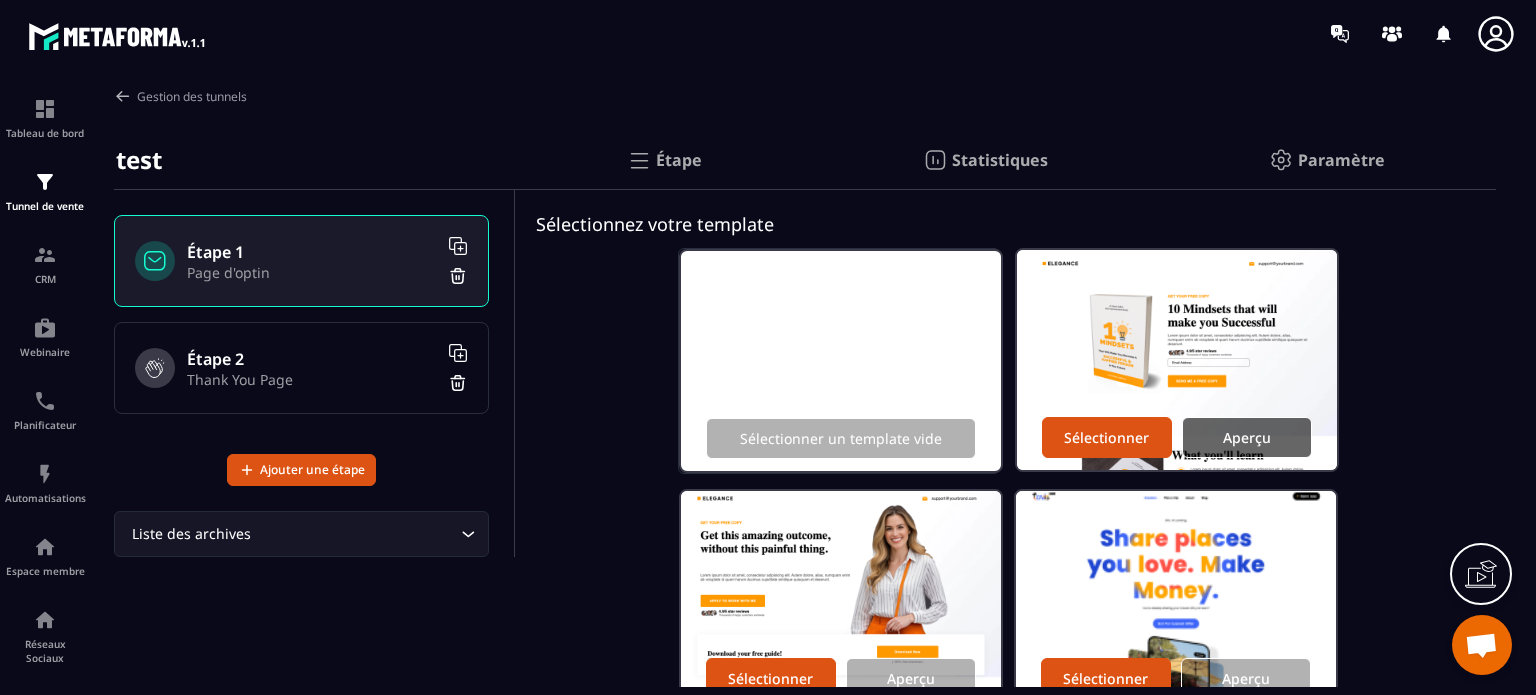 click on "Aperçu" at bounding box center (1247, 437) 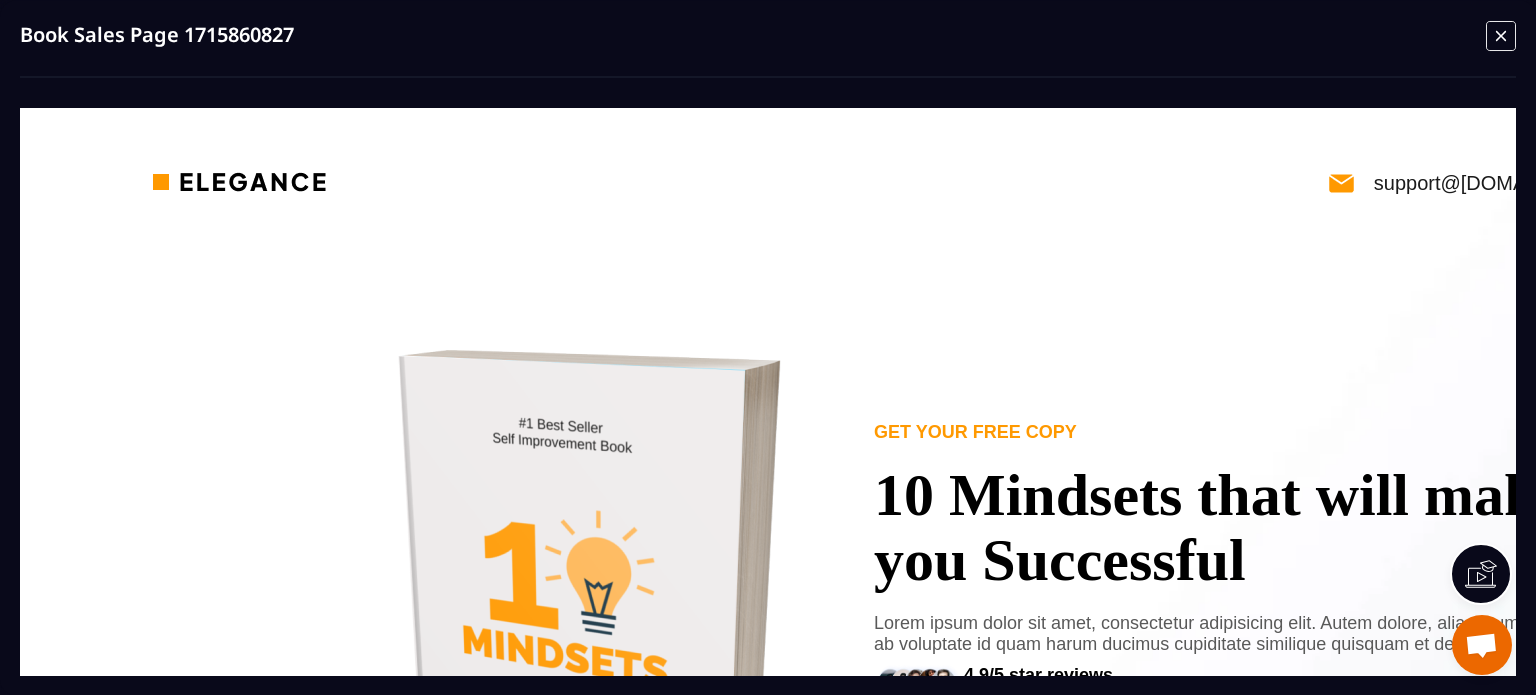 scroll, scrollTop: 0, scrollLeft: 0, axis: both 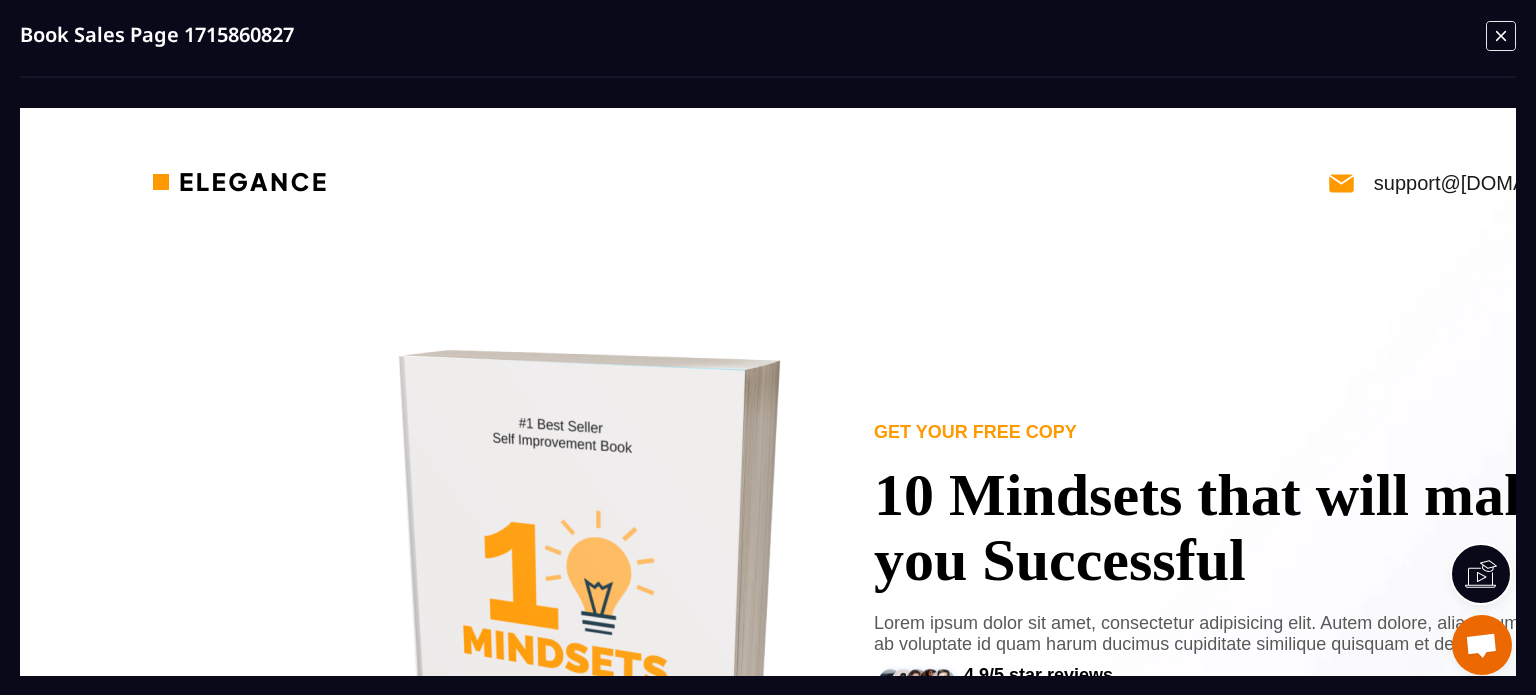 click 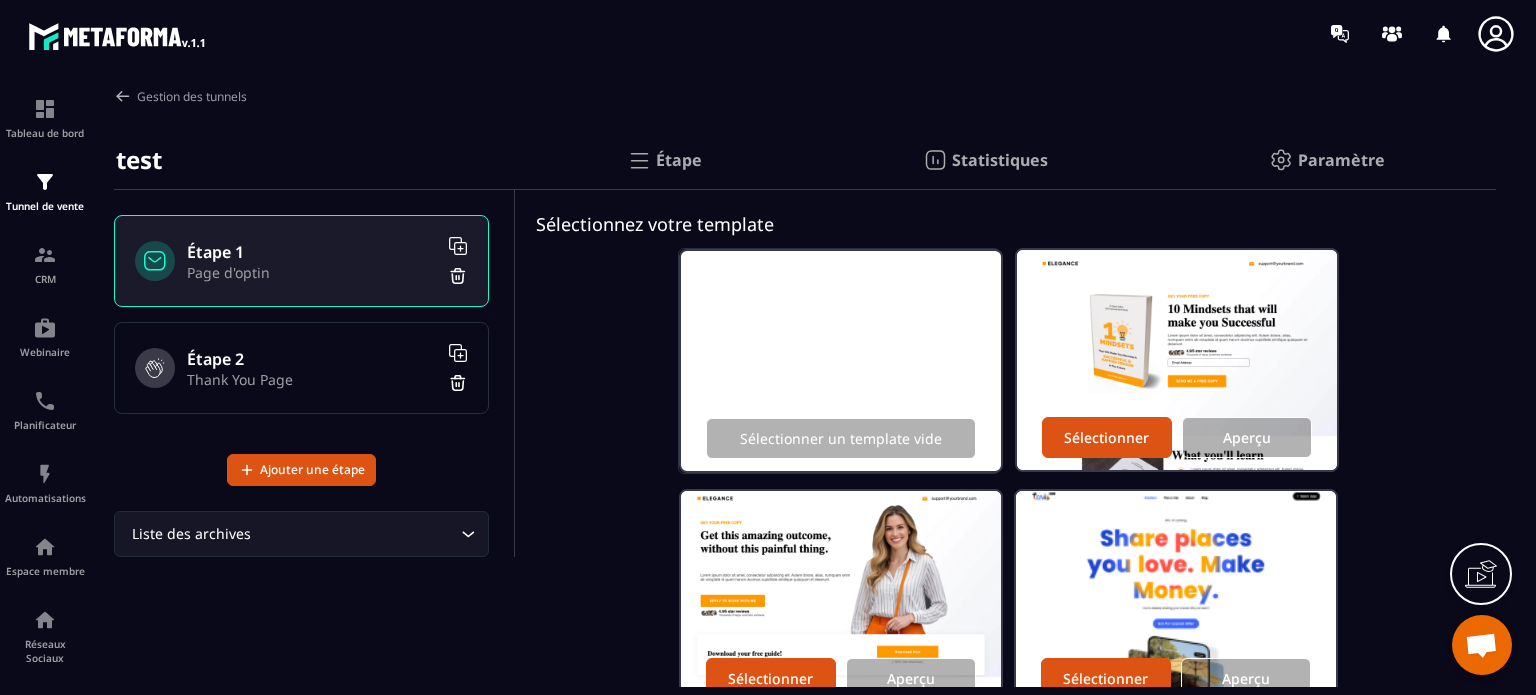 click on "Sélectionner un template vide Sélectionner Aperçu Sélectionner Aperçu Sélectionner Aperçu Sélectionner Aperçu Sélectionner Aperçu Sélectionner Aperçu Sélectionner Aperçu Sélectionner Aperçu Sélectionner Aperçu Sélectionner Aperçu Sélectionner Aperçu Sélectionner Aperçu Sélectionner Aperçu Sélectionner Aperçu Sélectionner Aperçu Sélectionner Aperçu Sélectionner Aperçu Sélectionner Aperçu Sélectionner Aperçu Sélectionner Aperçu Sélectionner Aperçu Sélectionner Aperçu Sélectionner Aperçu Sélectionner Aperçu Sélectionner Aperçu Sélectionner Aperçu Sélectionner Aperçu Sélectionner Aperçu Sélectionner Aperçu Sélectionner Aperçu Sélectionner Aperçu Sélectionner Aperçu Sélectionner Aperçu" at bounding box center [1006, 2273] 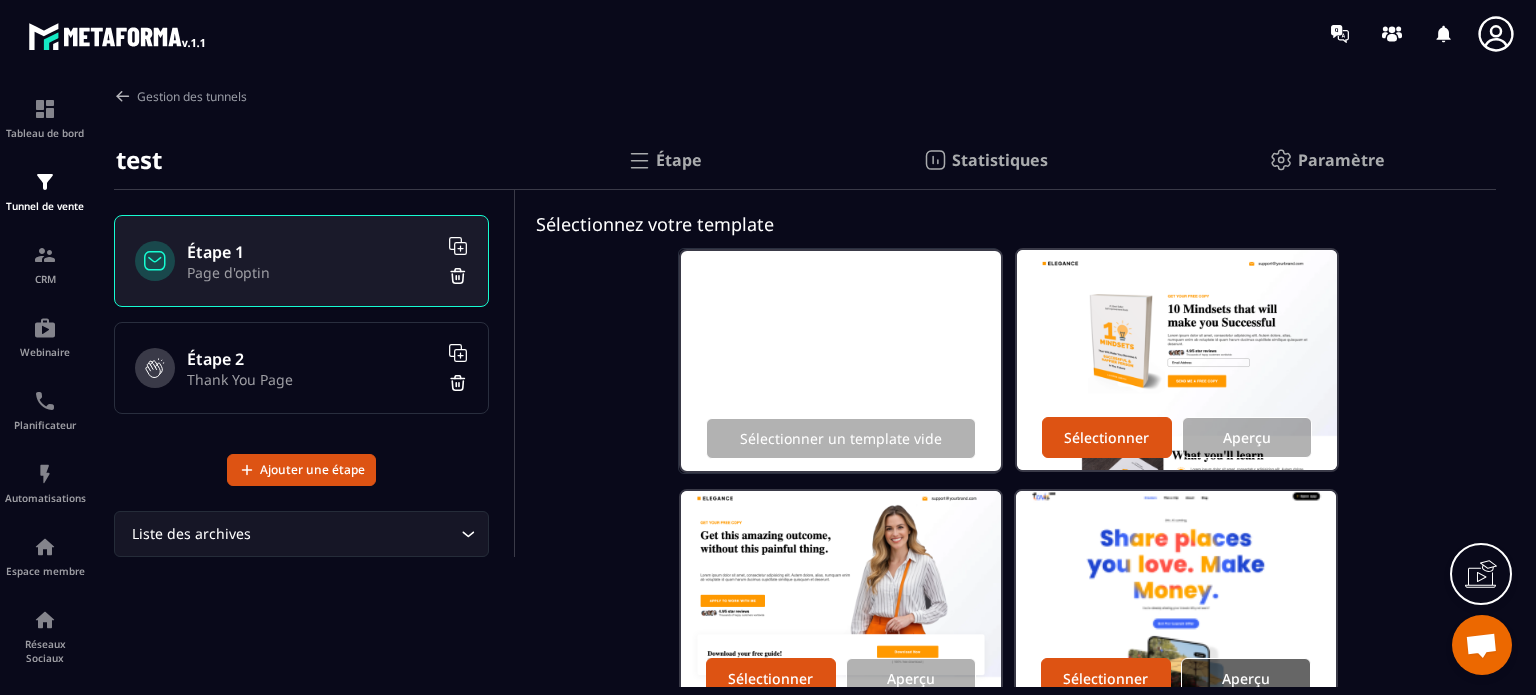 click on "Aperçu" at bounding box center (1246, 678) 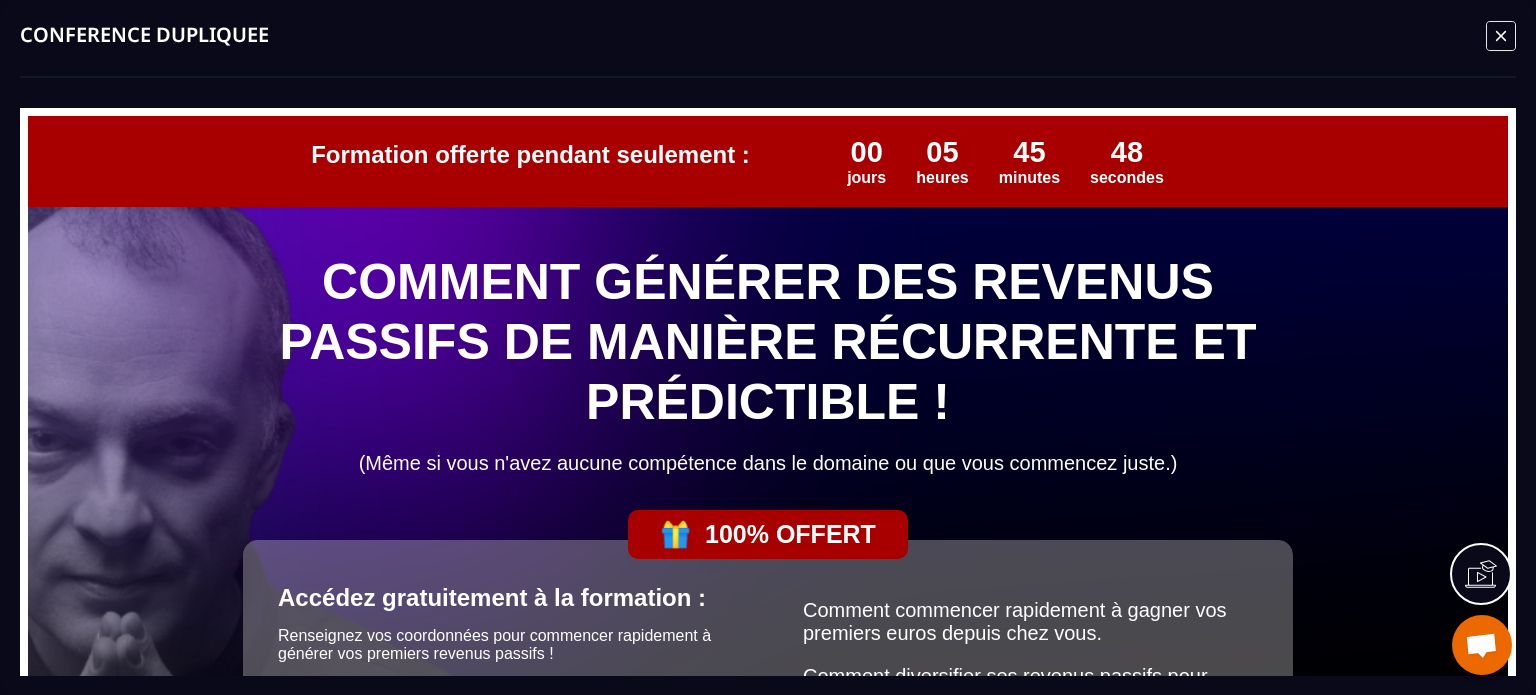 scroll, scrollTop: 0, scrollLeft: 0, axis: both 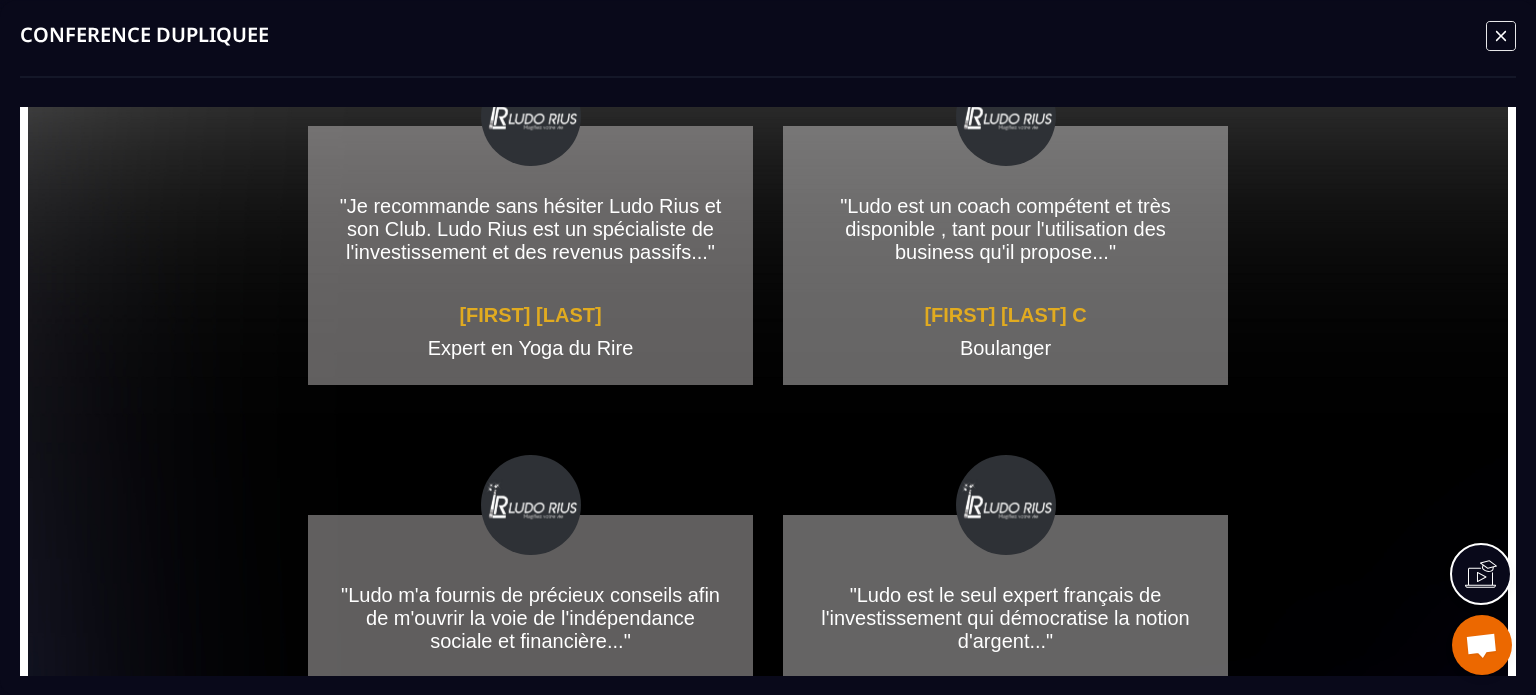 click 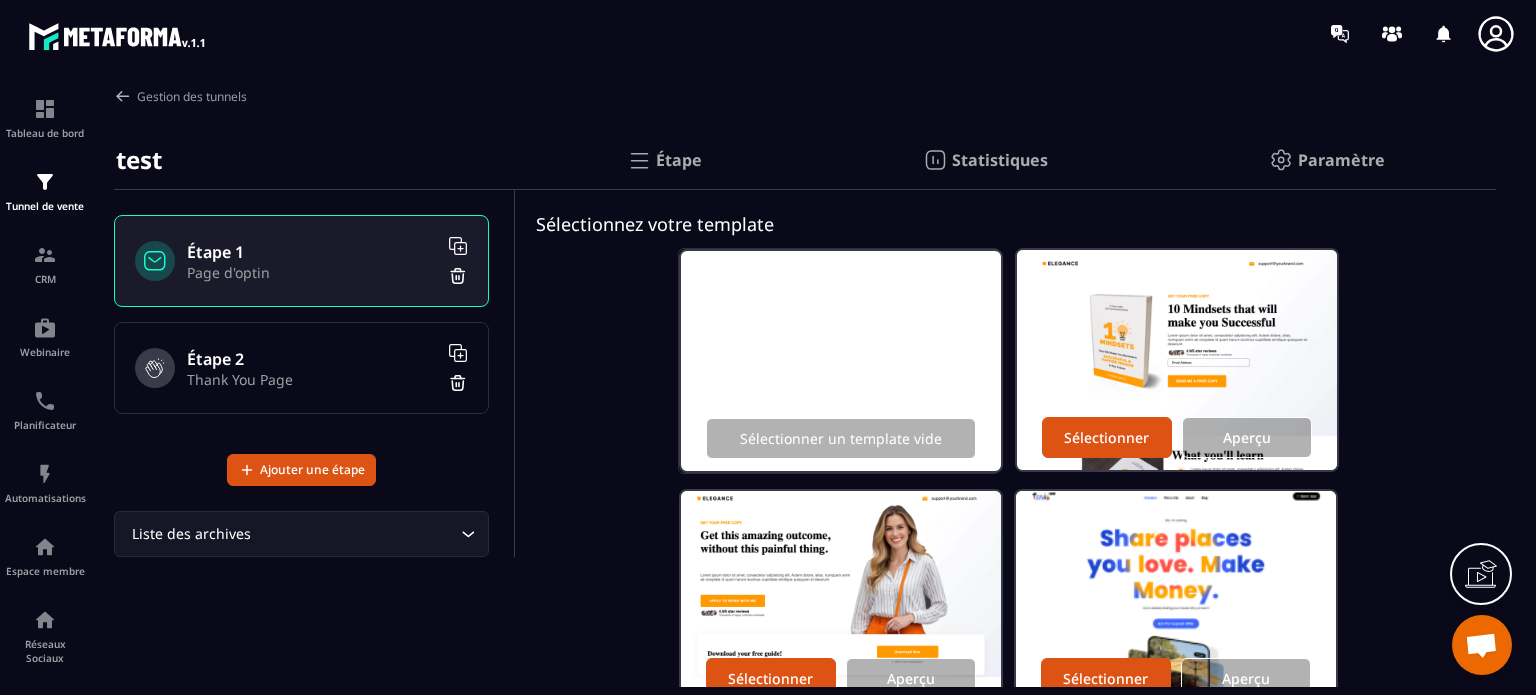 click on "Sélectionner un template vide Sélectionner Aperçu Sélectionner Aperçu Sélectionner Aperçu Sélectionner Aperçu Sélectionner Aperçu Sélectionner Aperçu Sélectionner Aperçu Sélectionner Aperçu Sélectionner Aperçu Sélectionner Aperçu Sélectionner Aperçu Sélectionner Aperçu Sélectionner Aperçu Sélectionner Aperçu Sélectionner Aperçu Sélectionner Aperçu Sélectionner Aperçu Sélectionner Aperçu Sélectionner Aperçu Sélectionner Aperçu Sélectionner Aperçu Sélectionner Aperçu Sélectionner Aperçu Sélectionner Aperçu Sélectionner Aperçu Sélectionner Aperçu Sélectionner Aperçu Sélectionner Aperçu Sélectionner Aperçu Sélectionner Aperçu Sélectionner Aperçu Sélectionner Aperçu Sélectionner Aperçu" at bounding box center (1006, 2273) 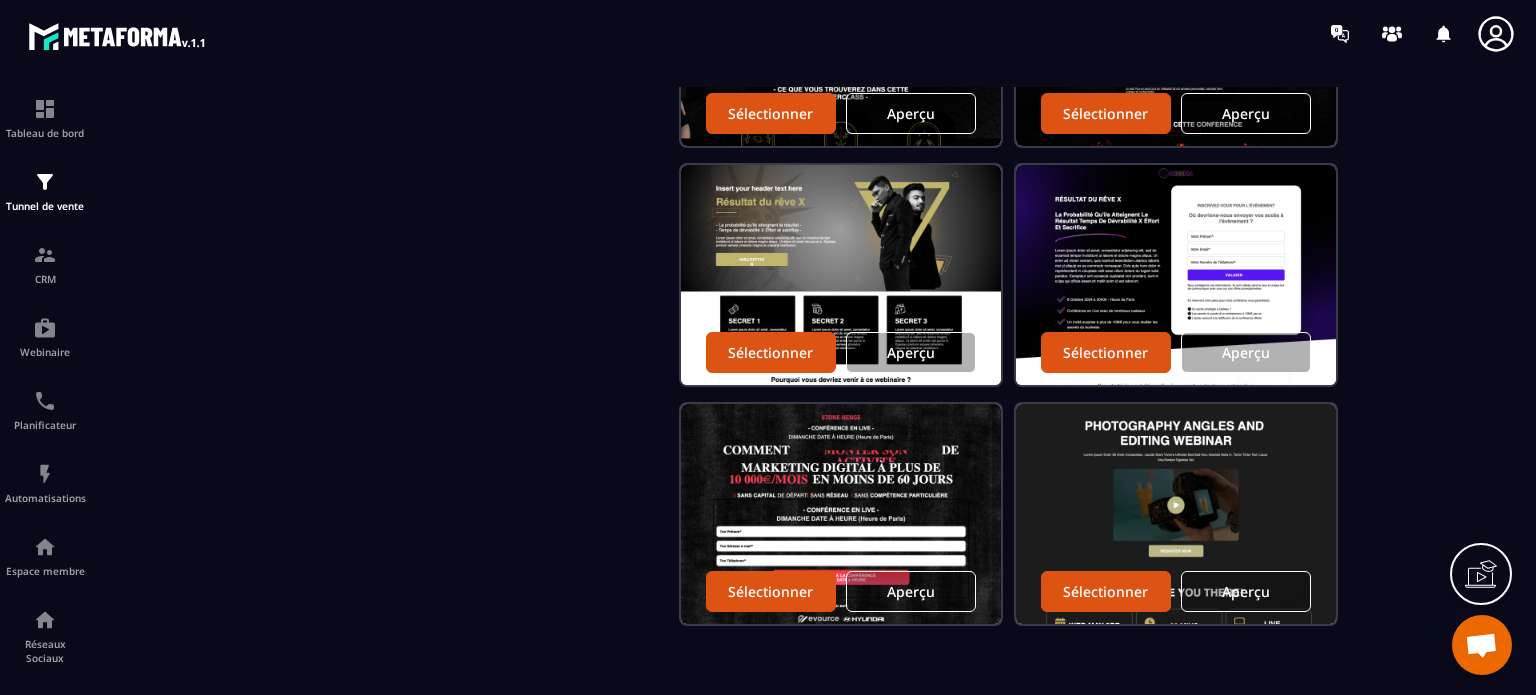 scroll, scrollTop: 3676, scrollLeft: 0, axis: vertical 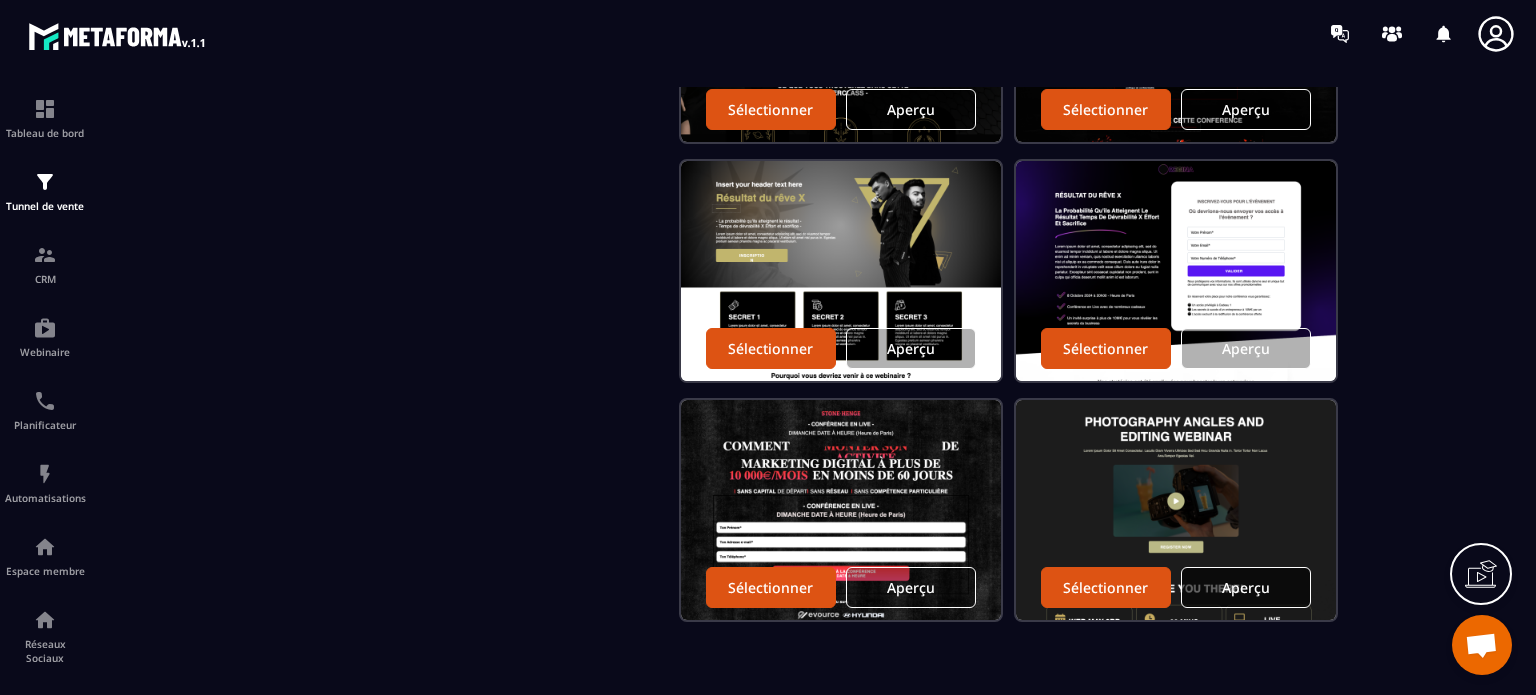click on "Aperçu" at bounding box center [1246, 587] 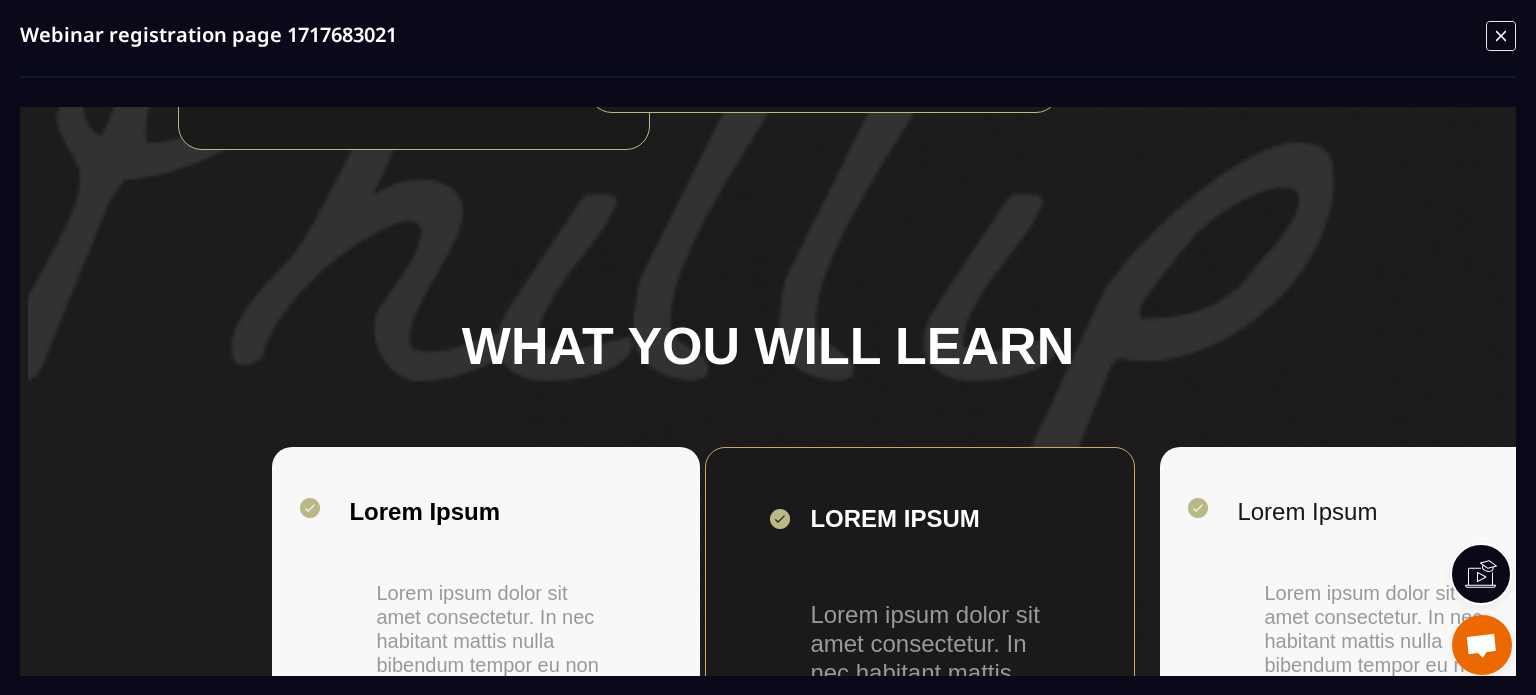 scroll, scrollTop: 987, scrollLeft: 0, axis: vertical 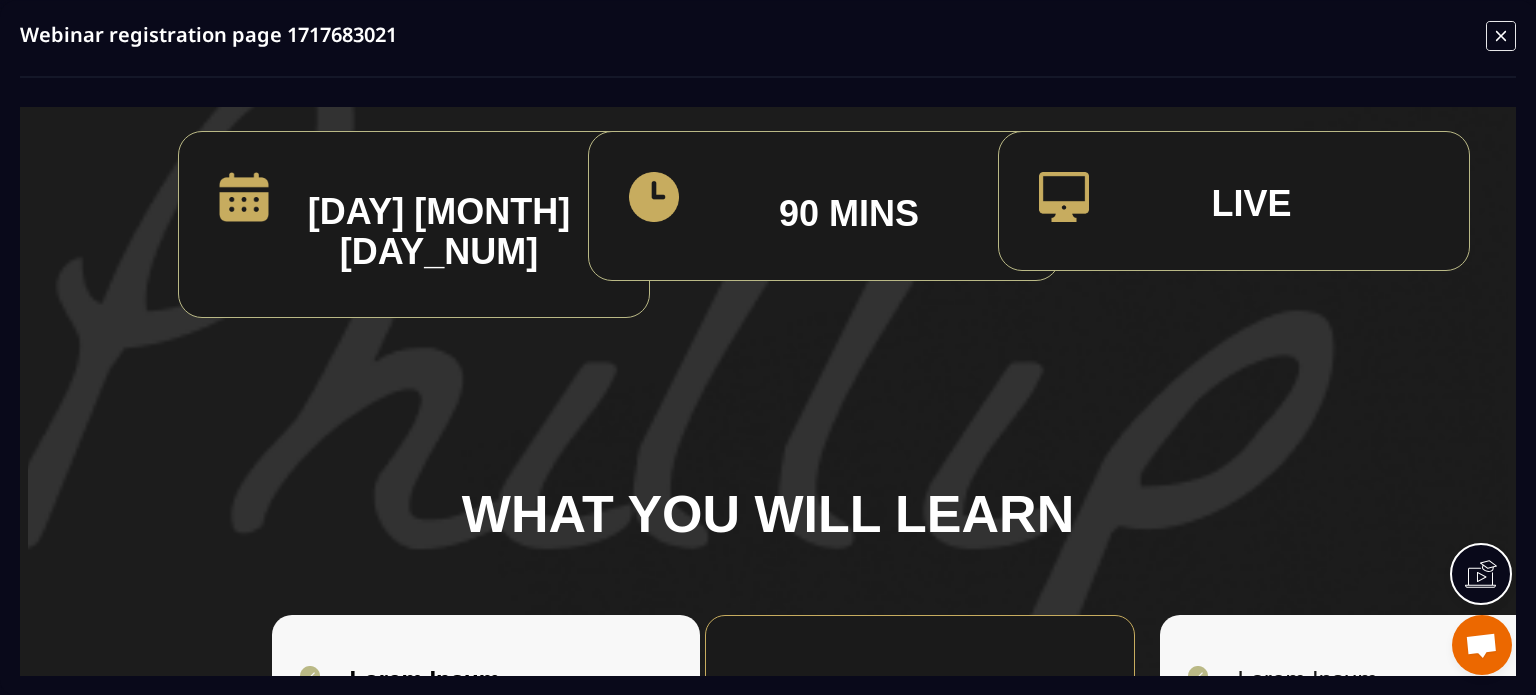 click 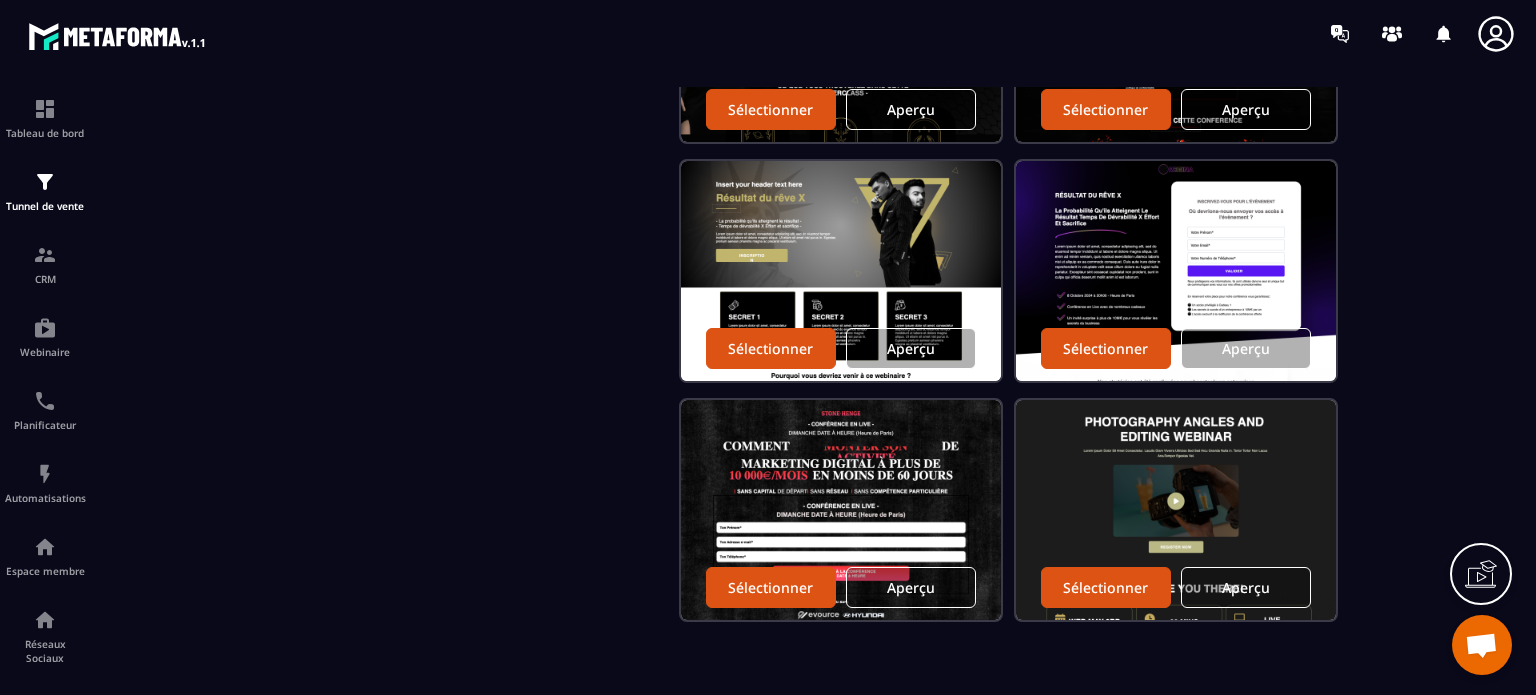 click on "Sélectionner un template vide Sélectionner Aperçu Sélectionner Aperçu Sélectionner Aperçu Sélectionner Aperçu Sélectionner Aperçu Sélectionner Aperçu Sélectionner Aperçu Sélectionner Aperçu Sélectionner Aperçu Sélectionner Aperçu Sélectionner Aperçu Sélectionner Aperçu Sélectionner Aperçu Sélectionner Aperçu Sélectionner Aperçu Sélectionner Aperçu Sélectionner Aperçu Sélectionner Aperçu Sélectionner Aperçu Sélectionner Aperçu Sélectionner Aperçu Sélectionner Aperçu Sélectionner Aperçu Sélectionner Aperçu Sélectionner Aperçu Sélectionner Aperçu Sélectionner Aperçu Sélectionner Aperçu Sélectionner Aperçu Sélectionner Aperçu Sélectionner Aperçu Sélectionner Aperçu Sélectionner Aperçu" at bounding box center [1006, -1403] 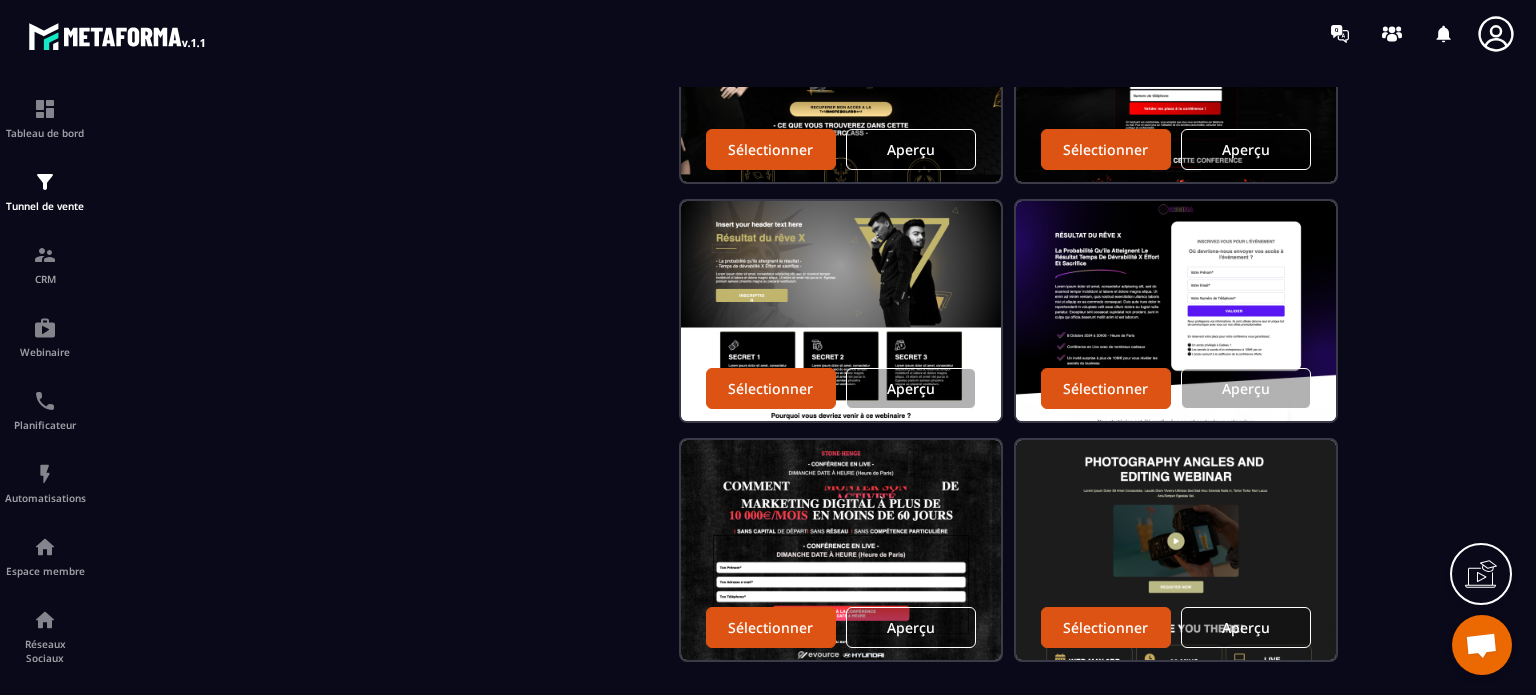 scroll, scrollTop: 3556, scrollLeft: 0, axis: vertical 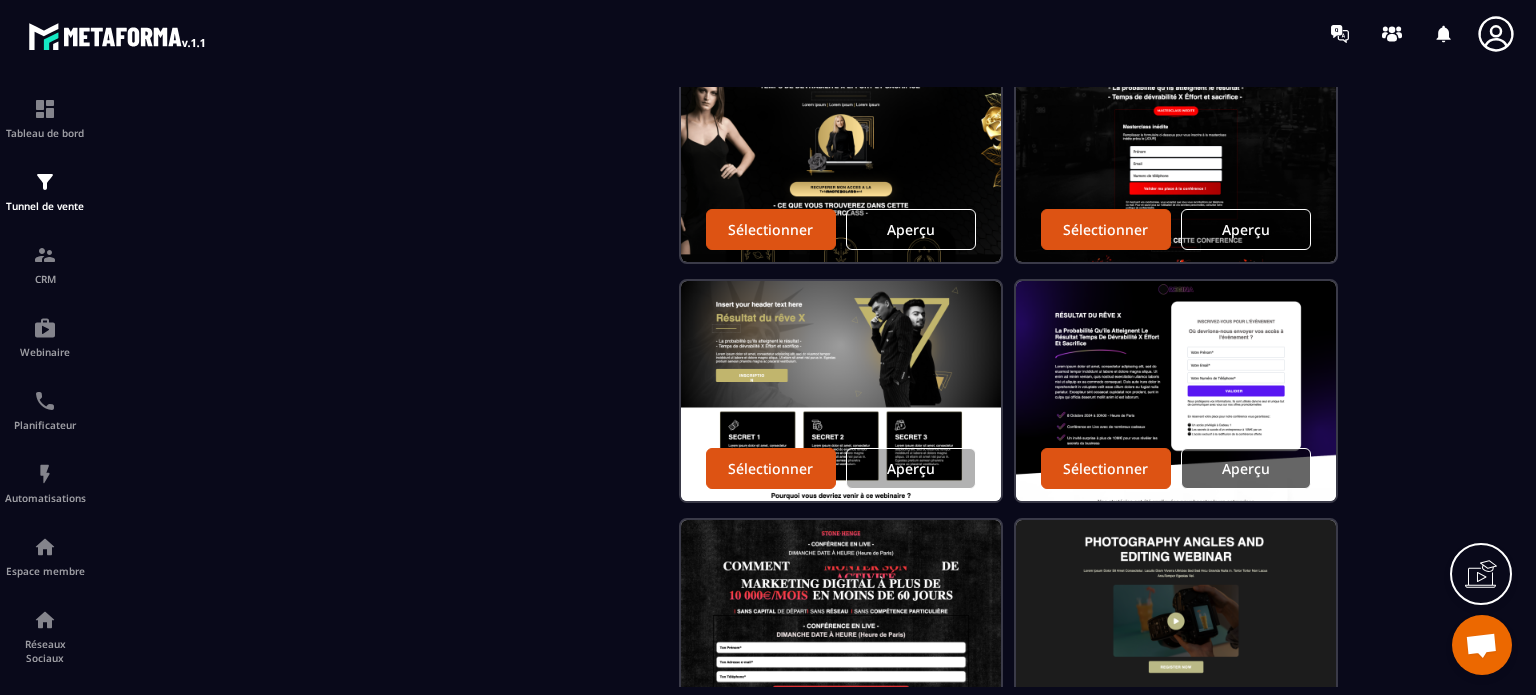 click on "Aperçu" at bounding box center [1246, 468] 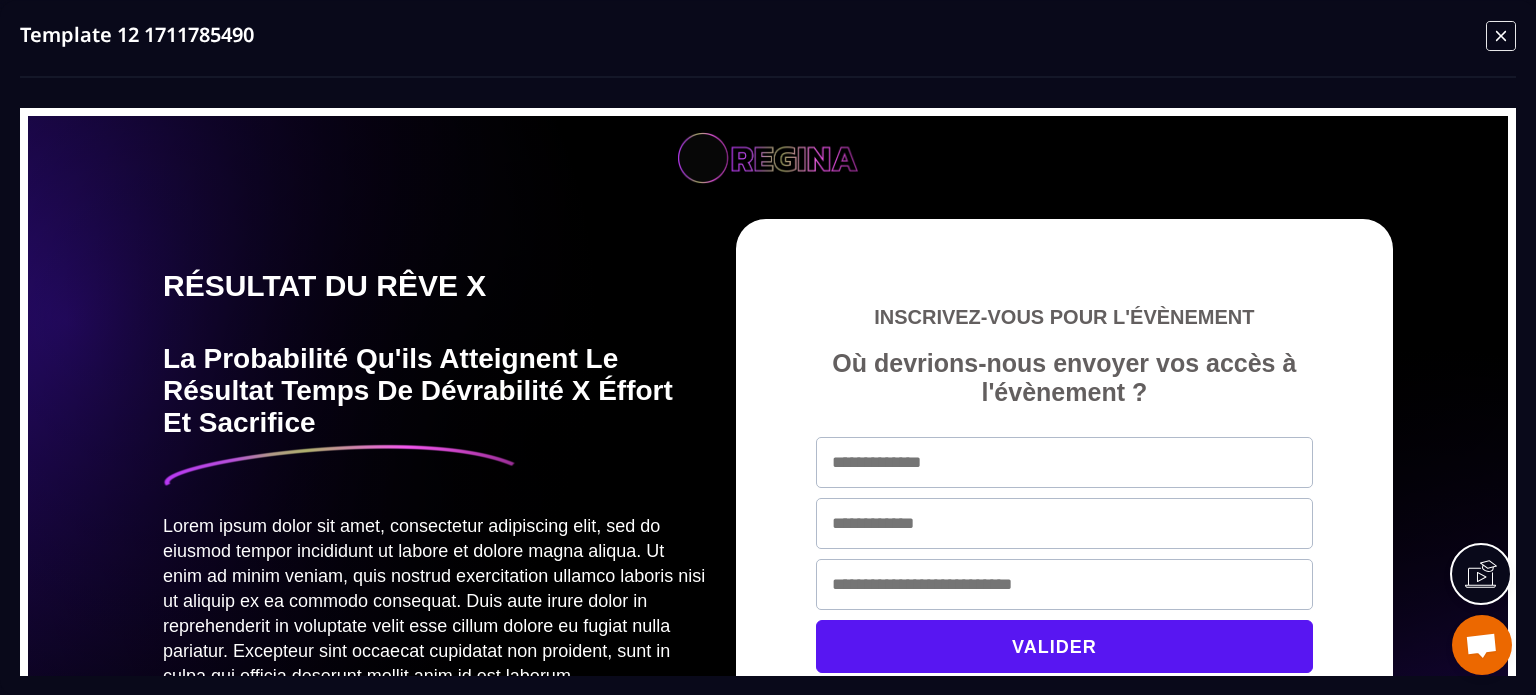 scroll, scrollTop: 0, scrollLeft: 0, axis: both 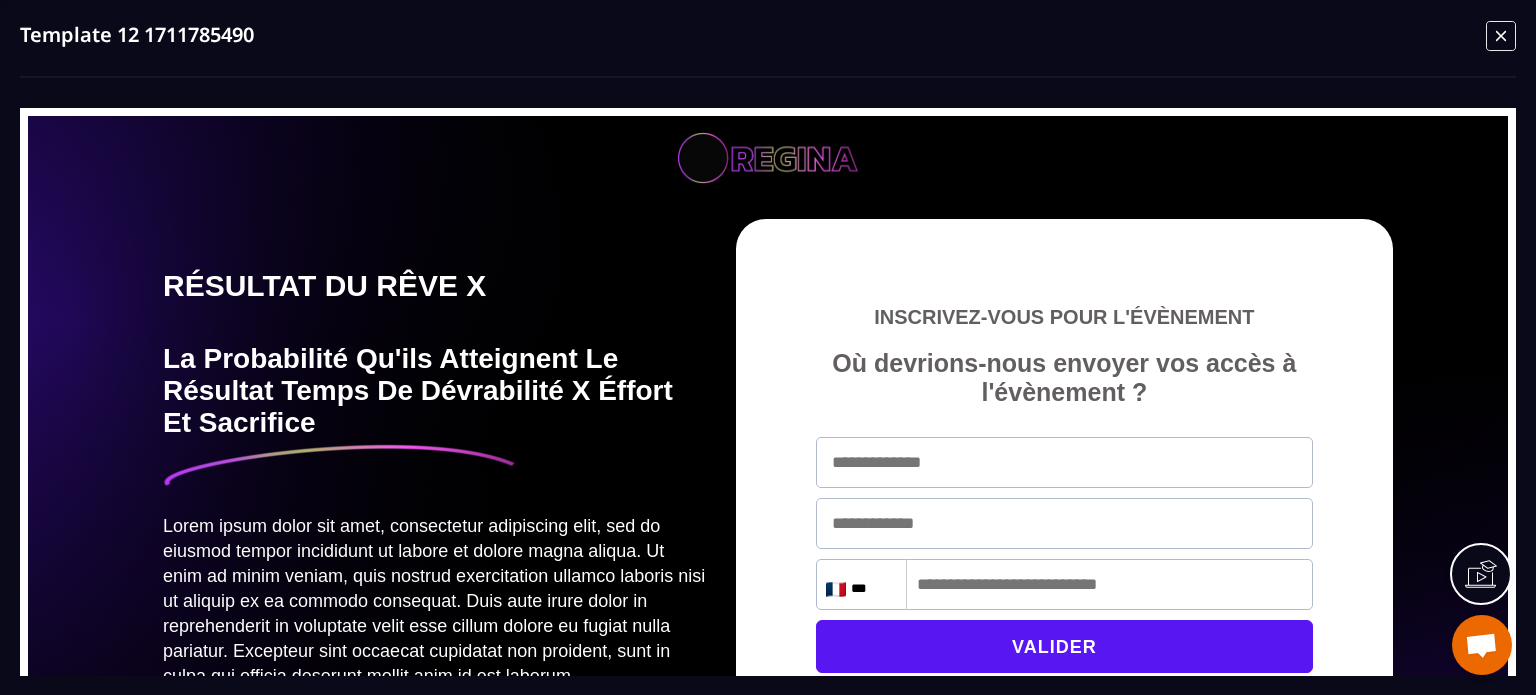 click 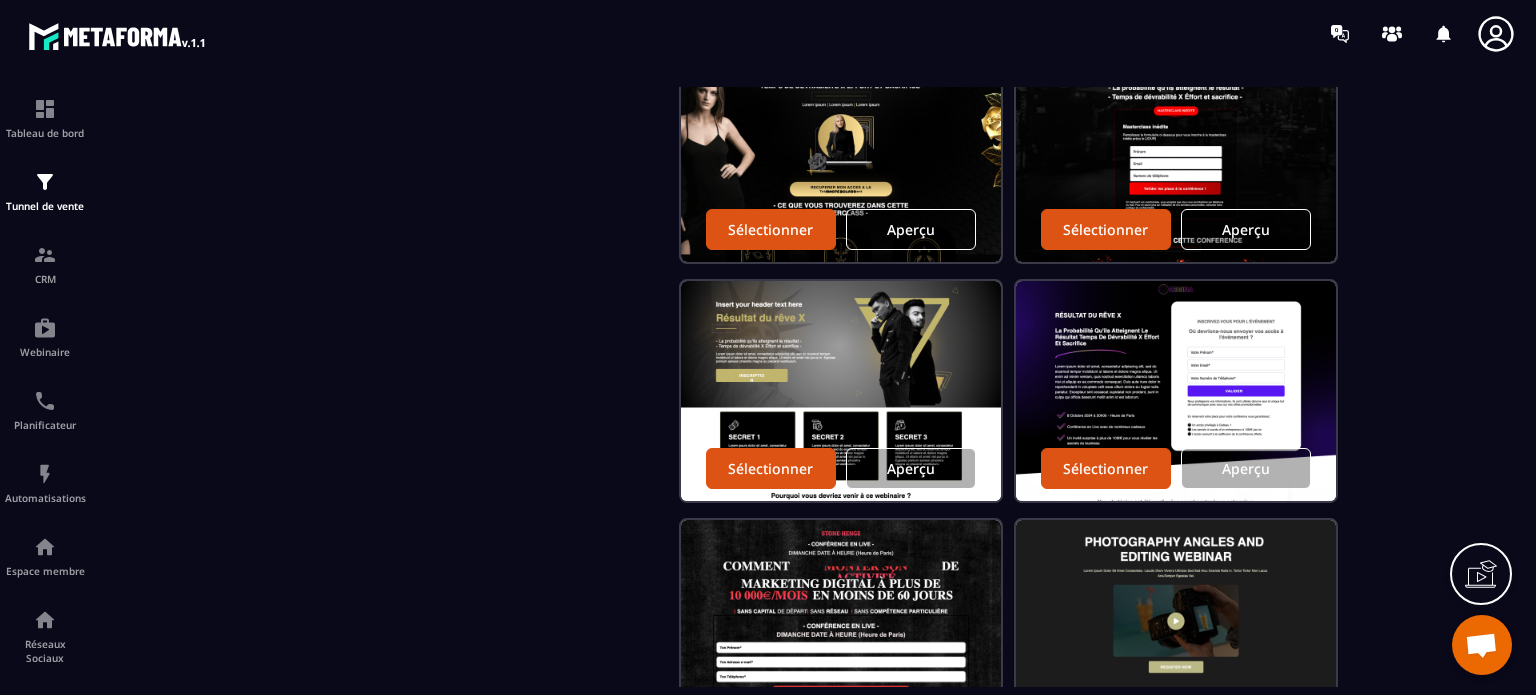 click on "test Étape 1 Page d'optin Étape 2 Thank You Page Ajouter une étape Liste des archives Loading..." at bounding box center [315, -1312] 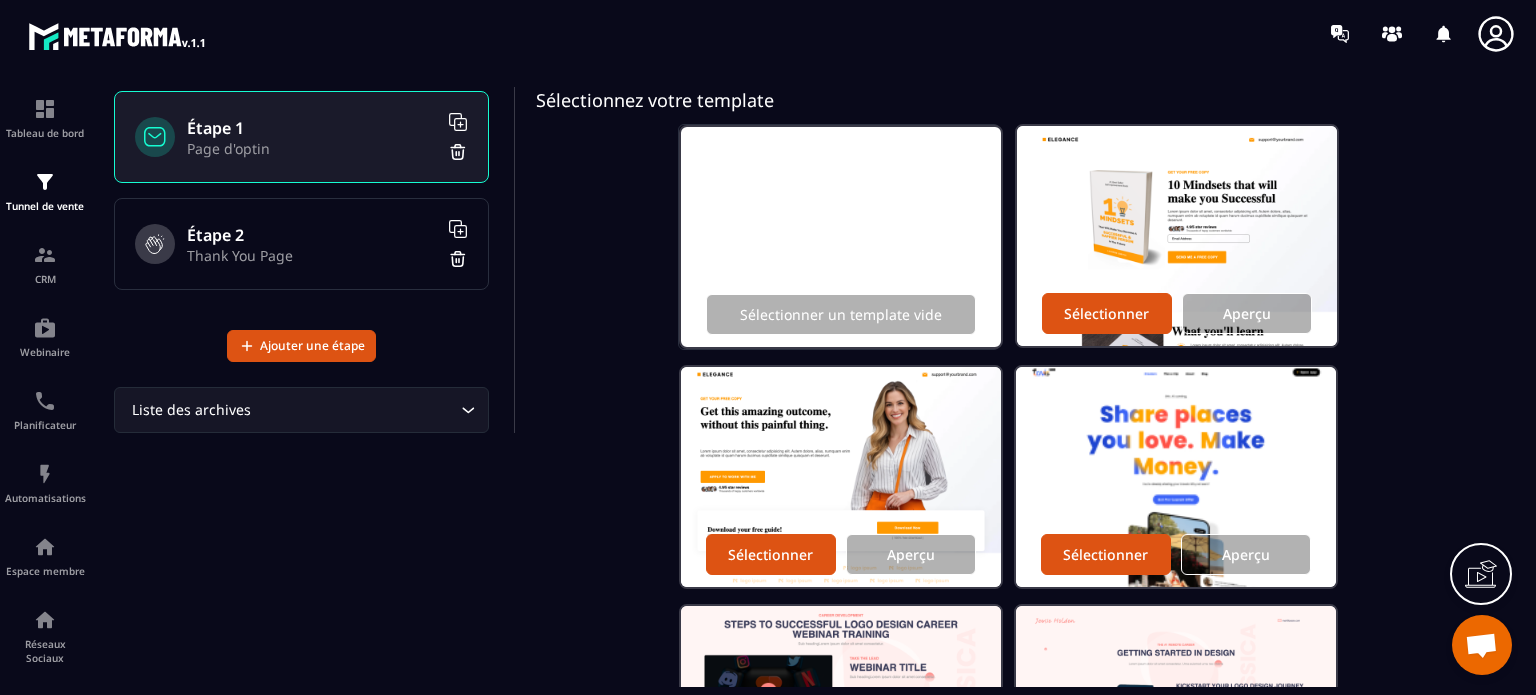 scroll, scrollTop: 0, scrollLeft: 0, axis: both 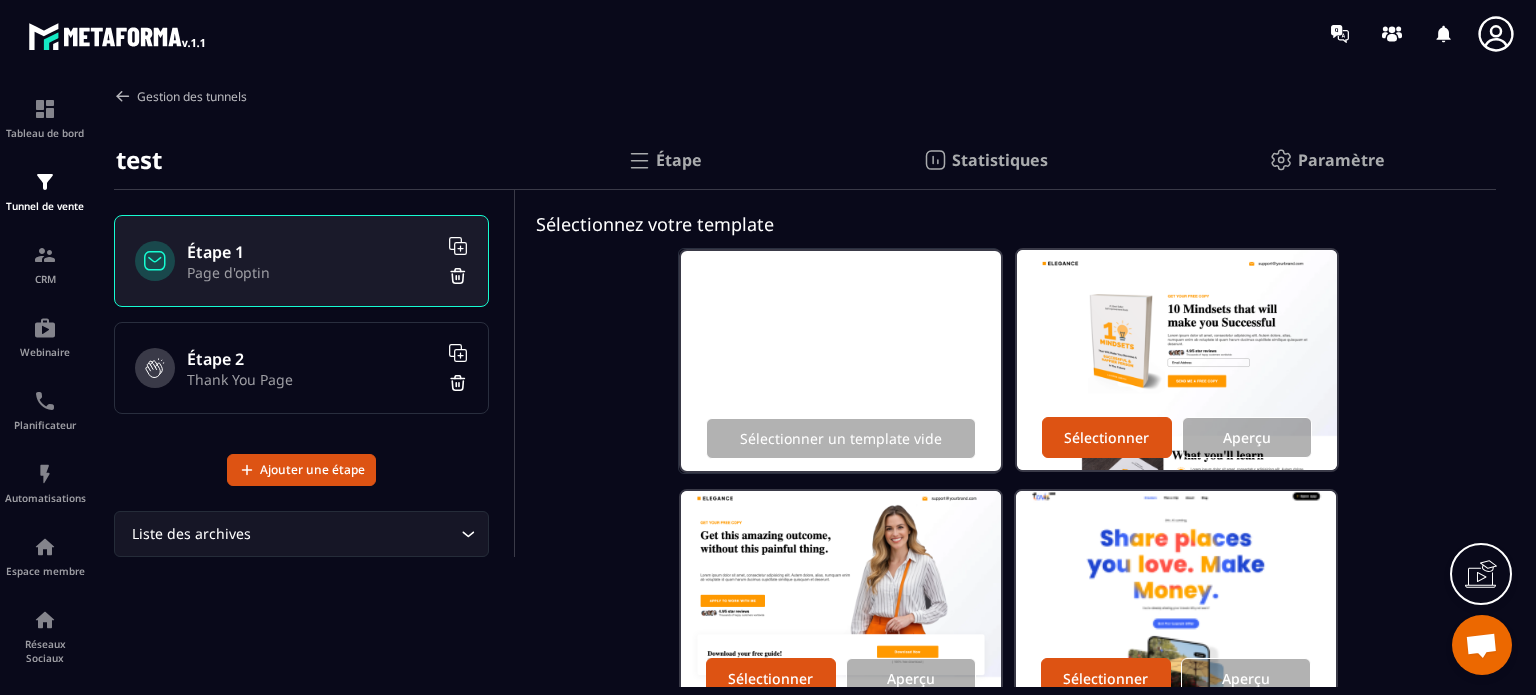 click on "Gestion des tunnels" at bounding box center (180, 96) 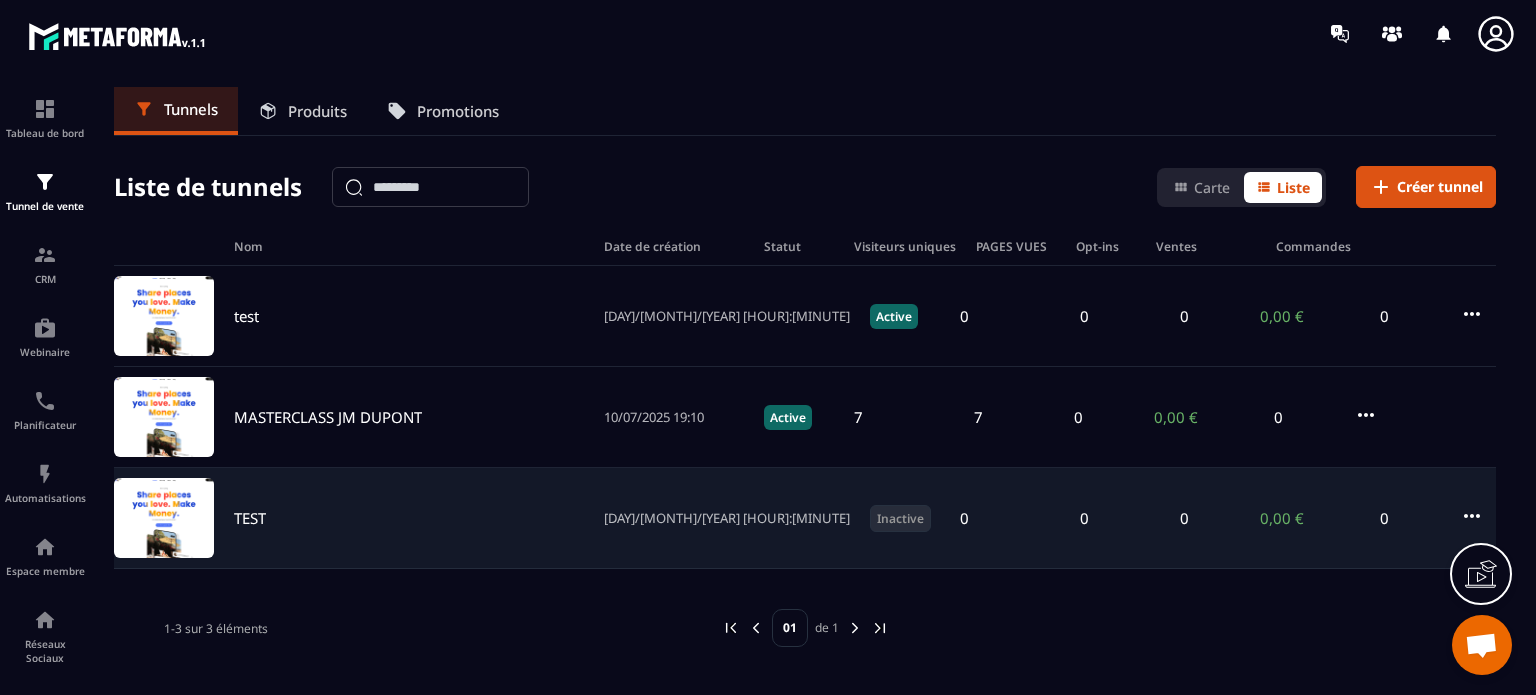 click 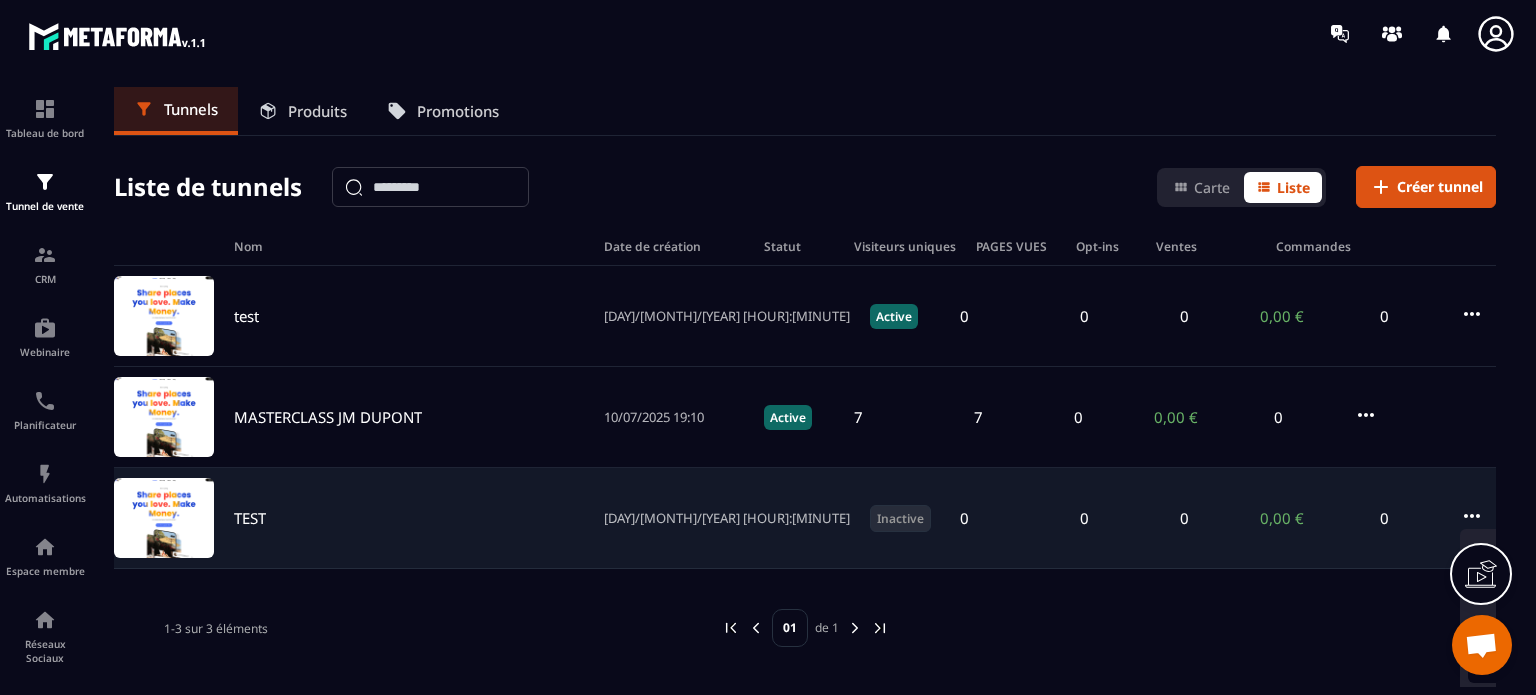 click 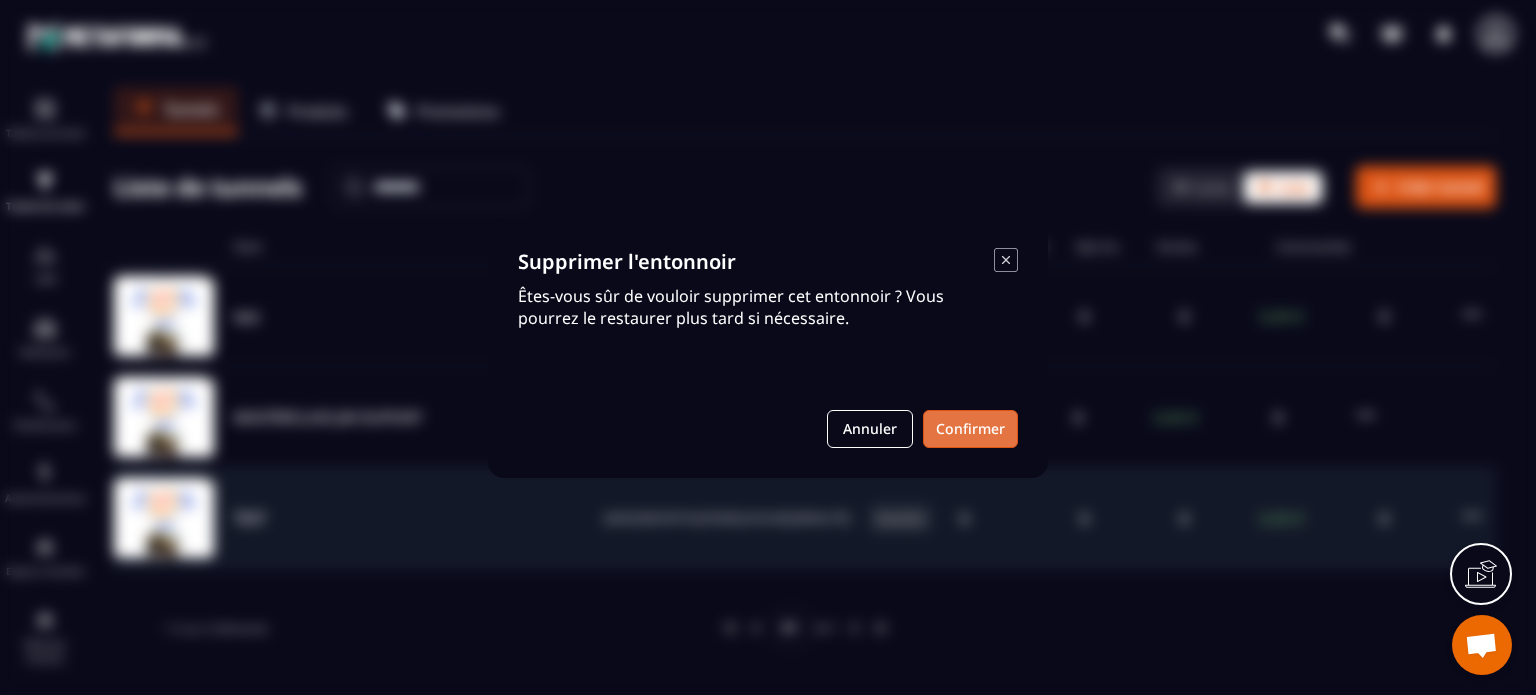 click on "Confirmer" at bounding box center [970, 429] 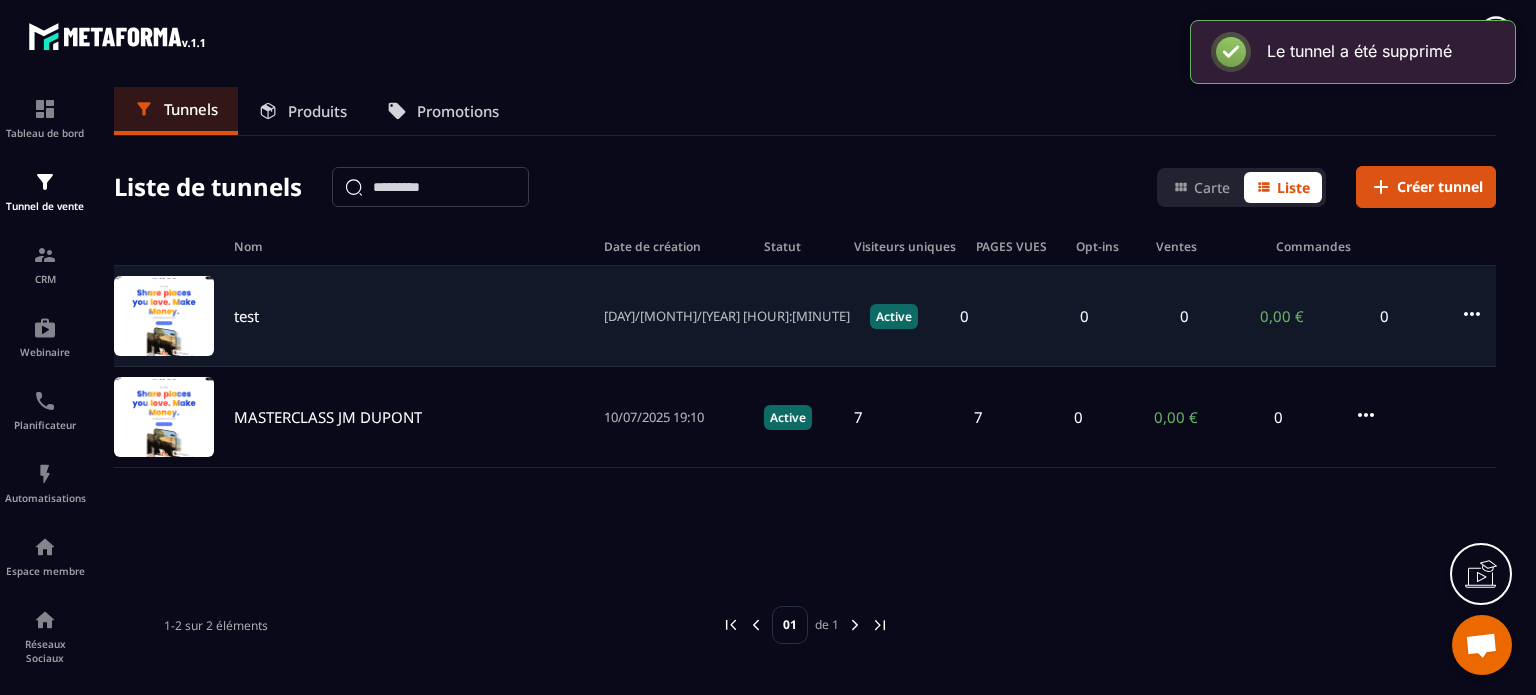 click 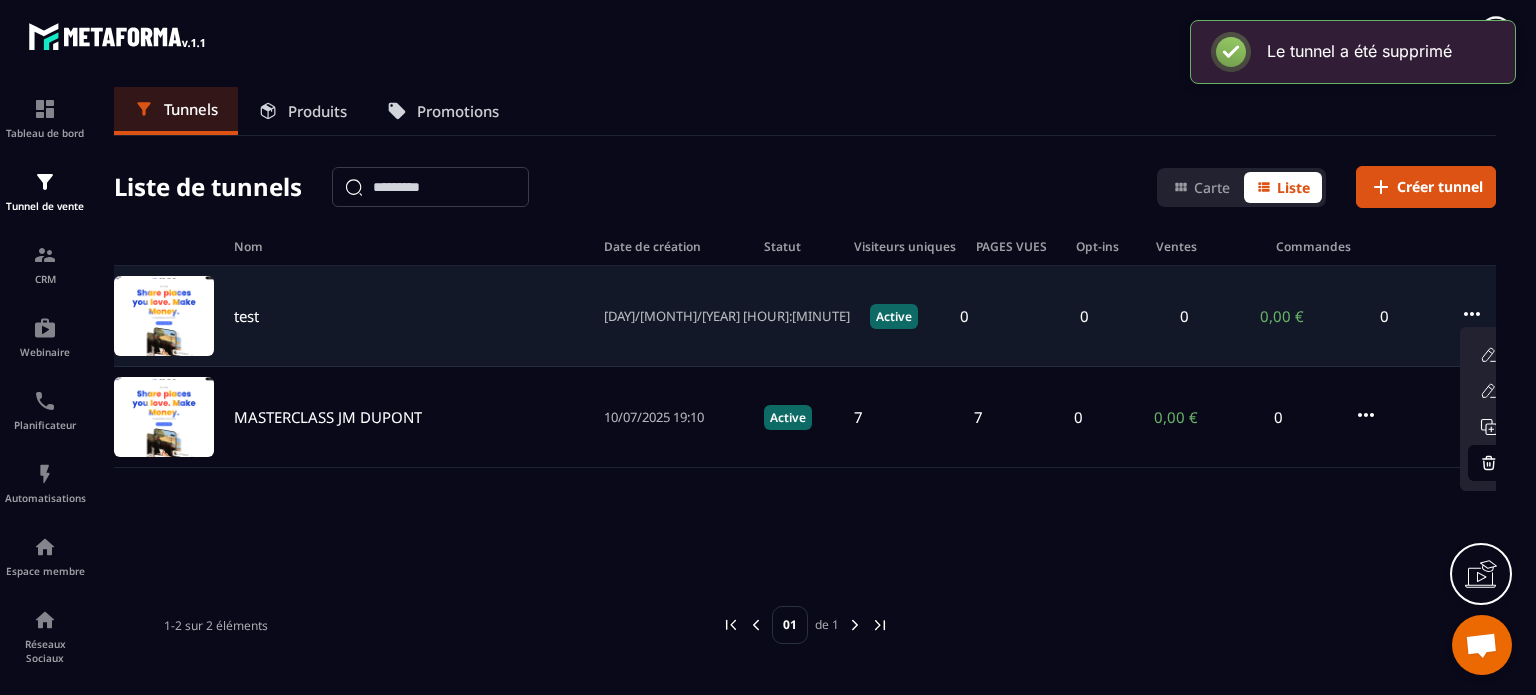 click on "Supprimer" at bounding box center (1547, 463) 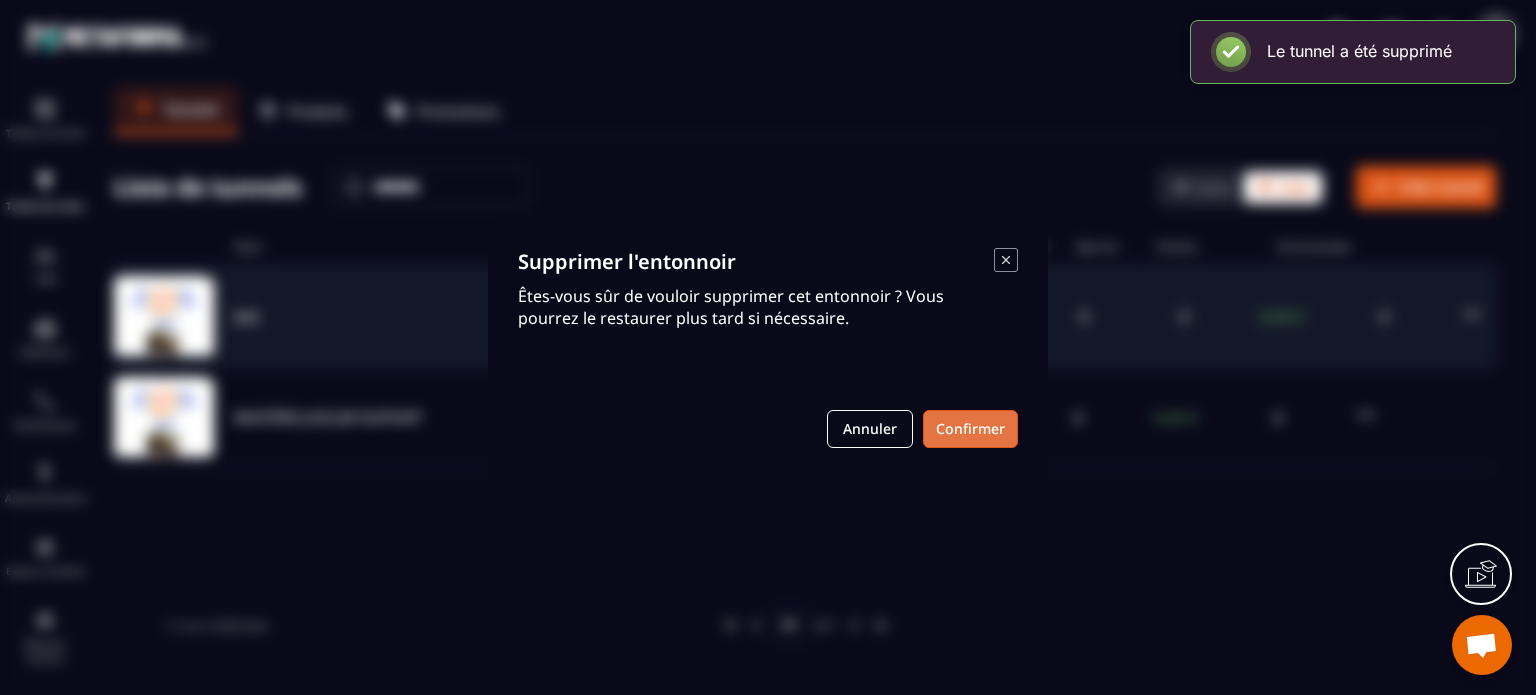 click on "Confirmer" at bounding box center [970, 429] 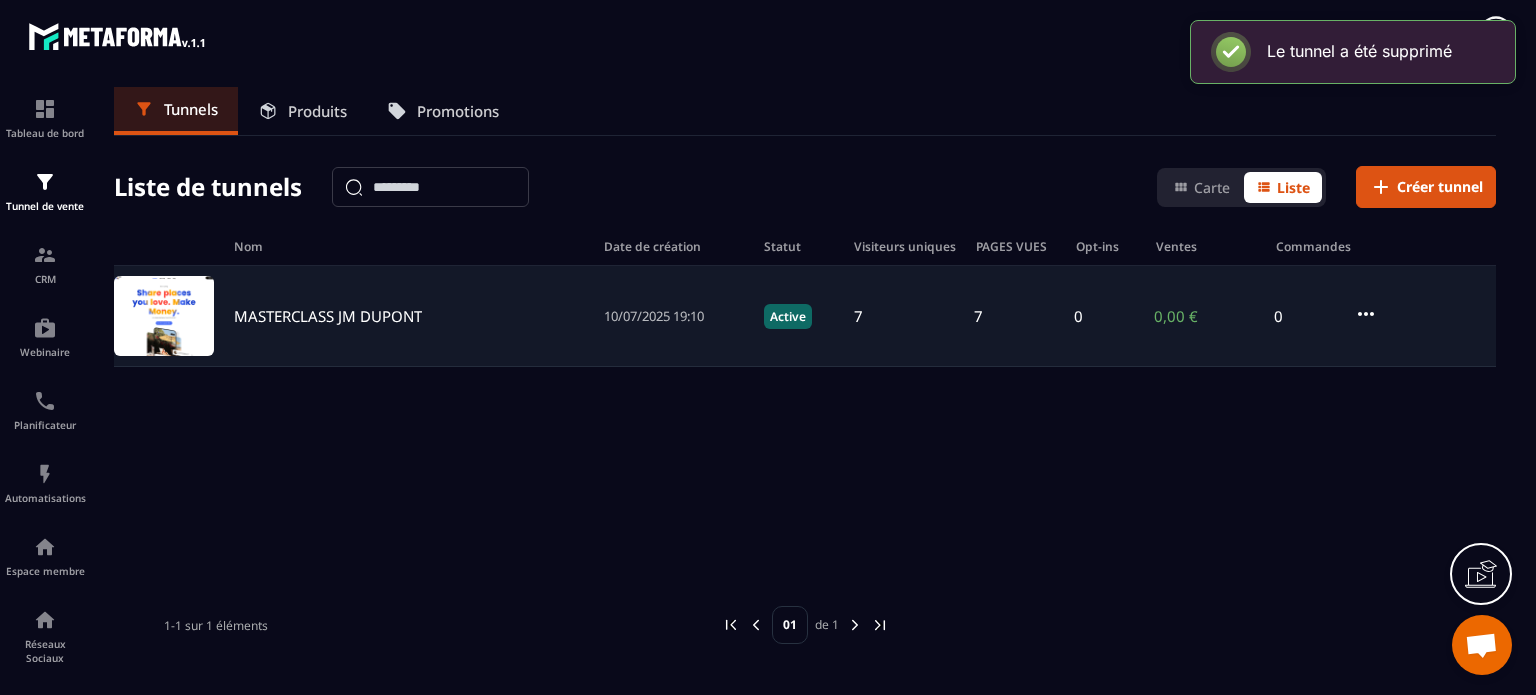 click on "MASTERCLASS JM DUPONT" at bounding box center [328, 316] 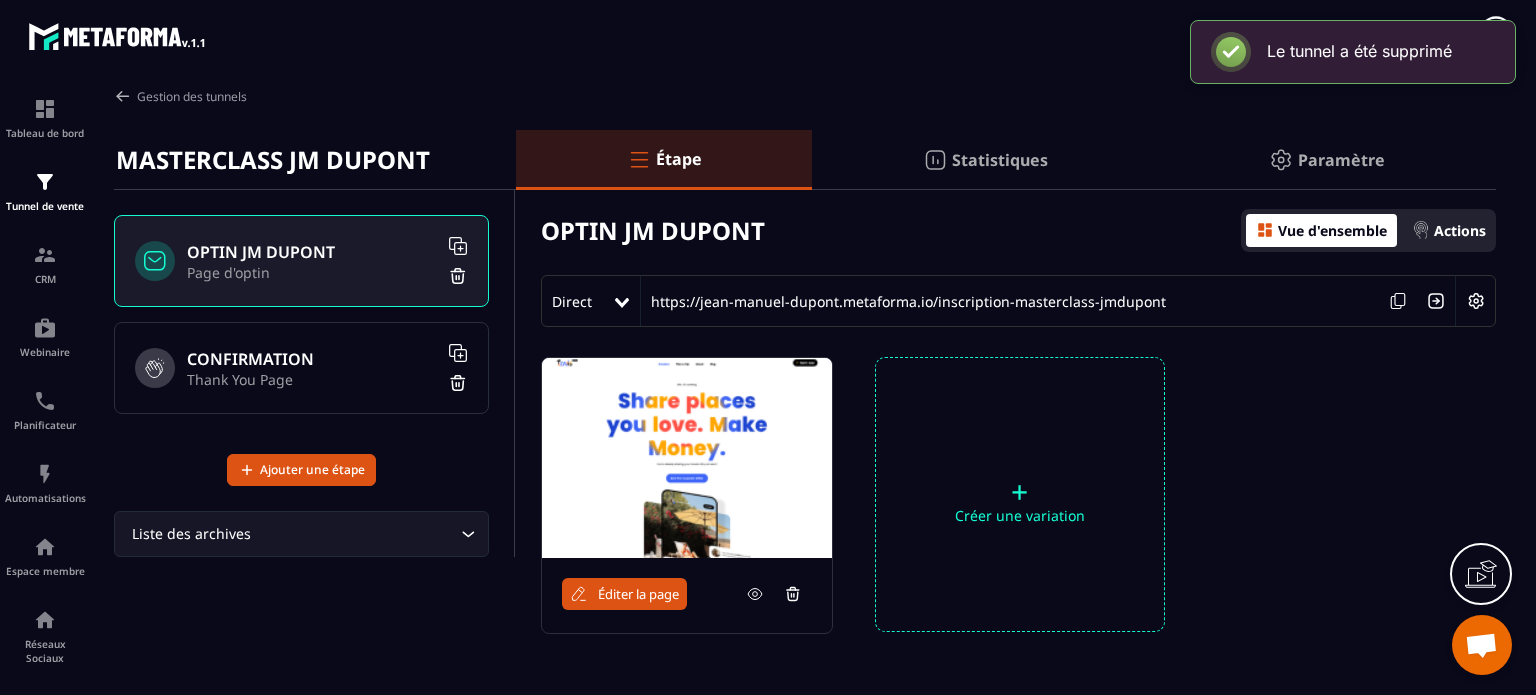 click on "CONFIRMATION" at bounding box center [312, 359] 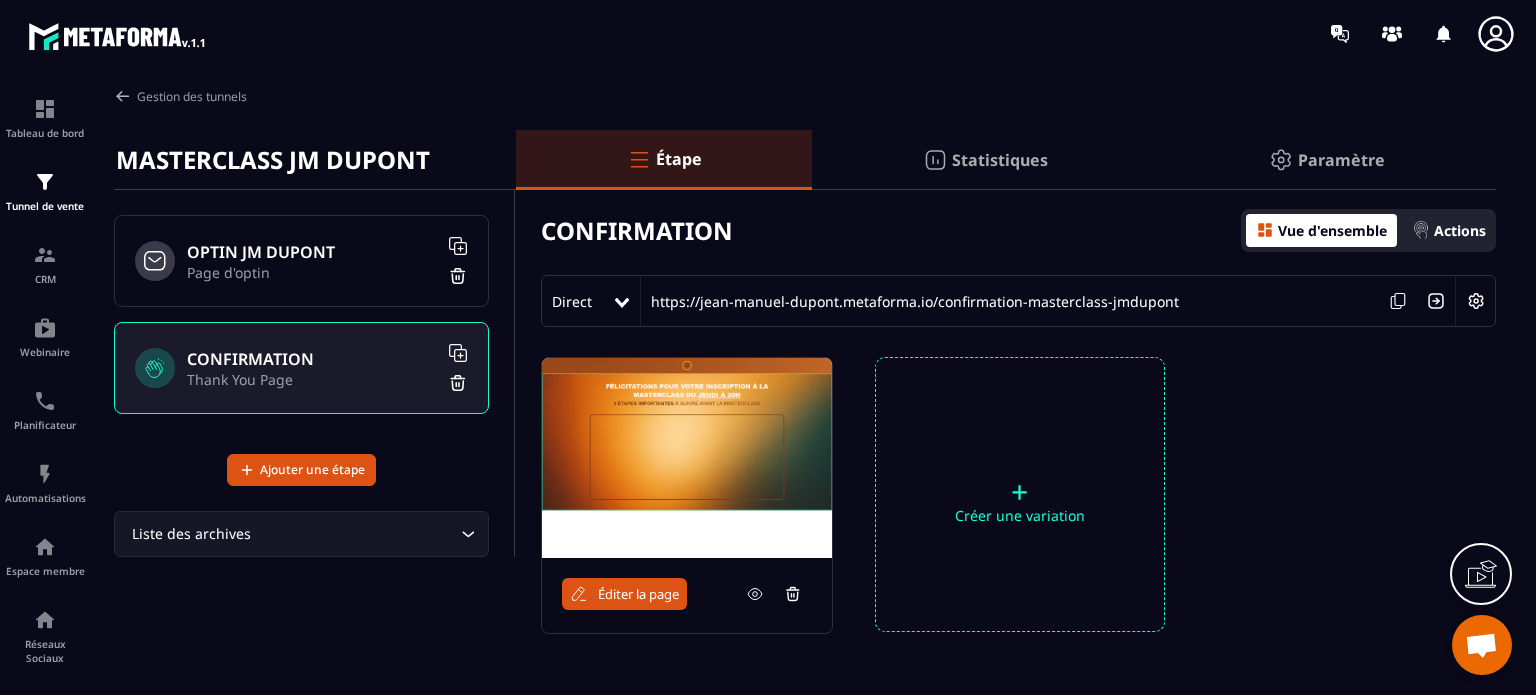 click on "OPTIN JM DUPONT Page d'optin" at bounding box center [301, 261] 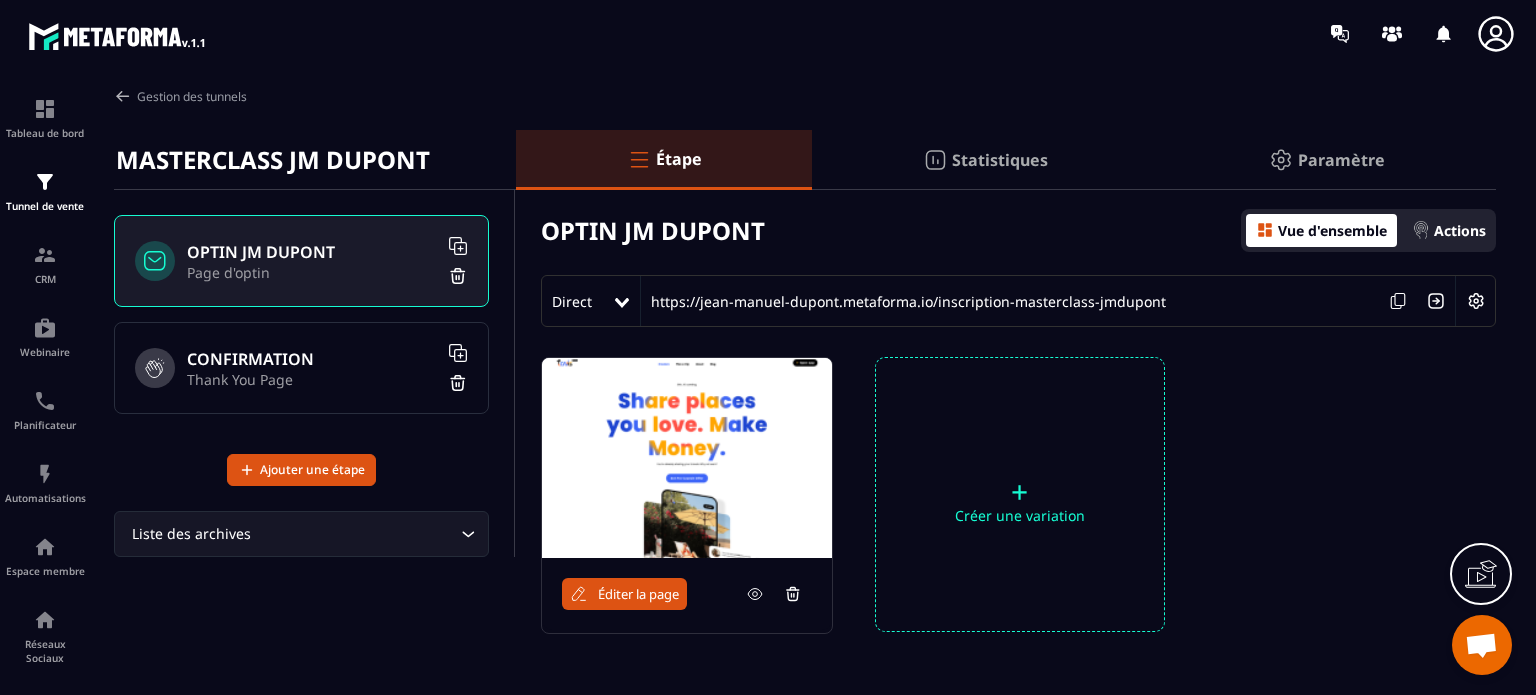 click on "Éditer la page" at bounding box center [624, 594] 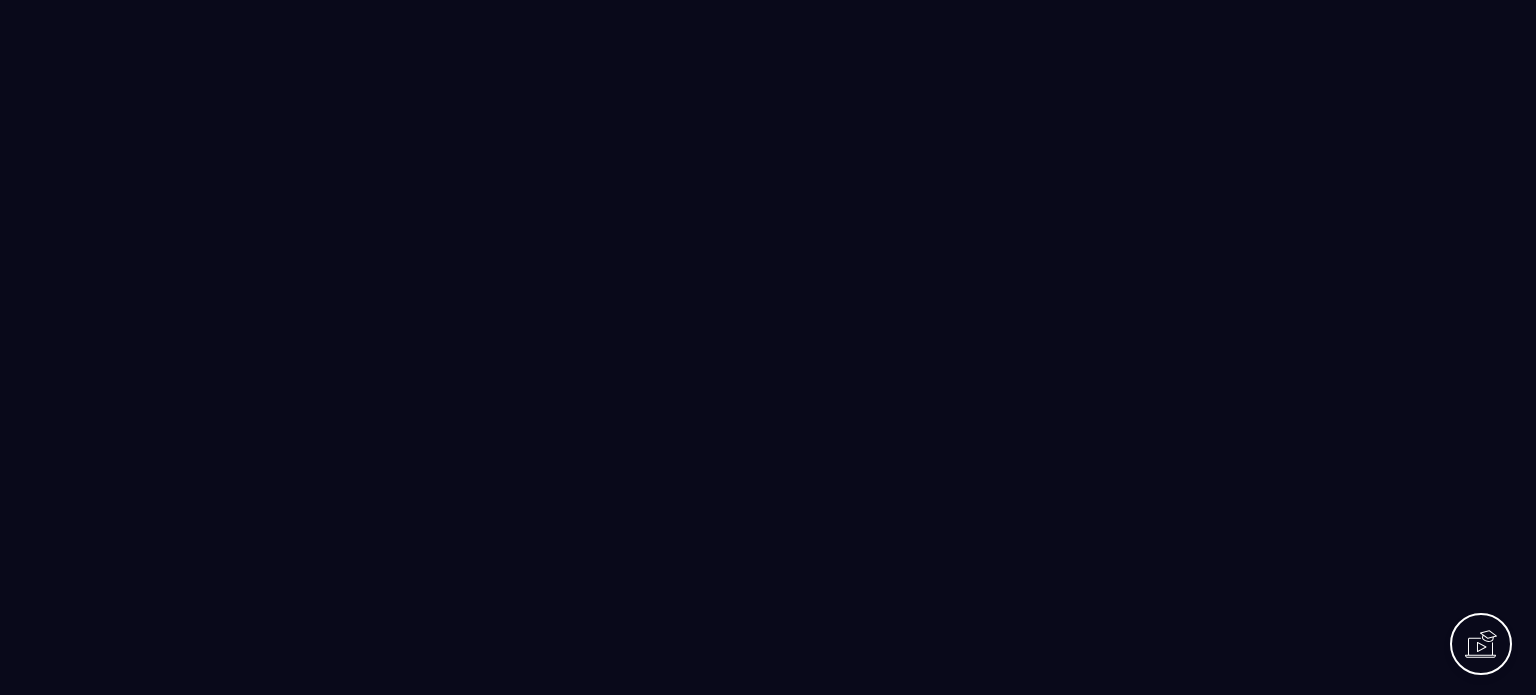 scroll, scrollTop: 0, scrollLeft: 0, axis: both 